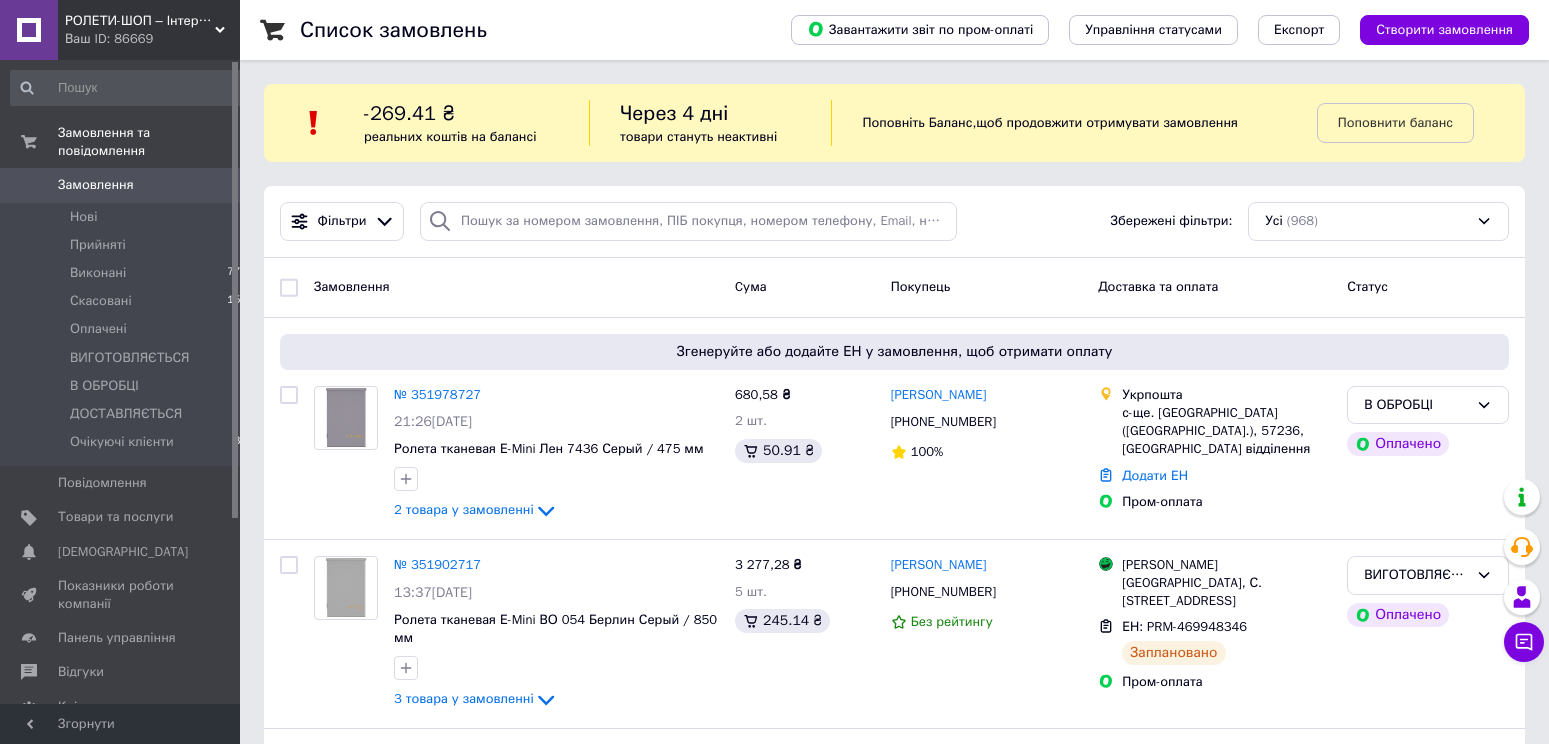 scroll, scrollTop: 0, scrollLeft: 0, axis: both 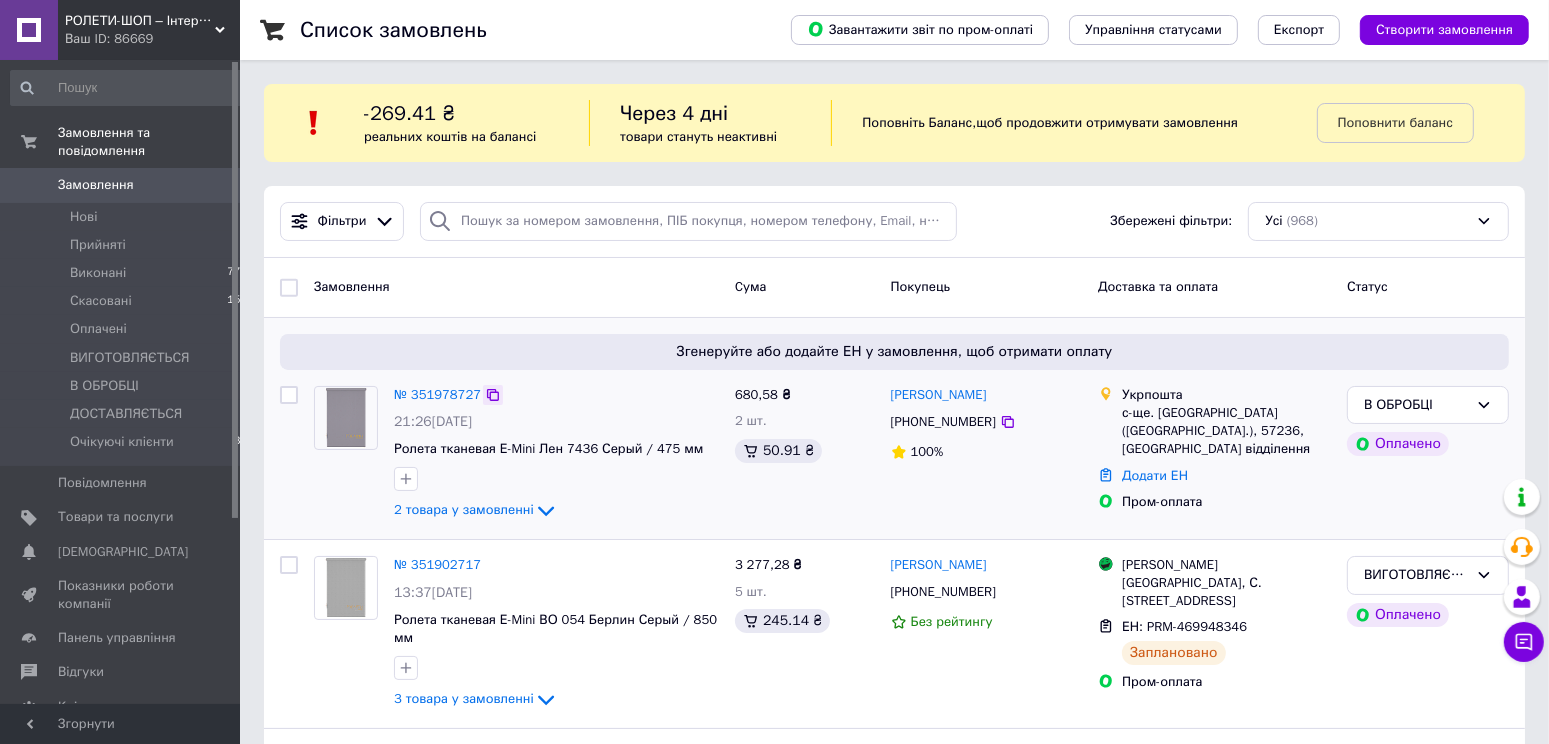 click 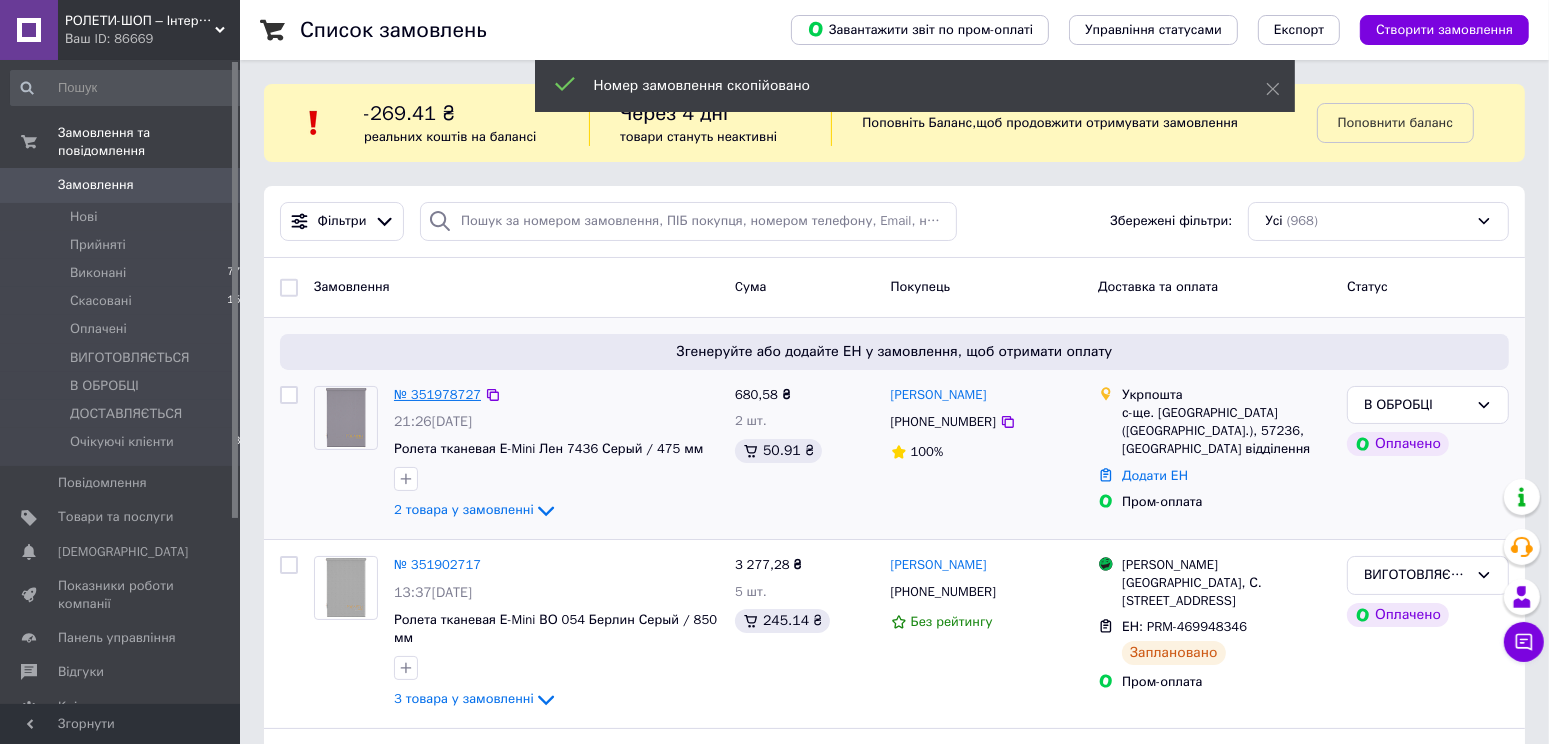 click on "№ 351978727" at bounding box center (437, 394) 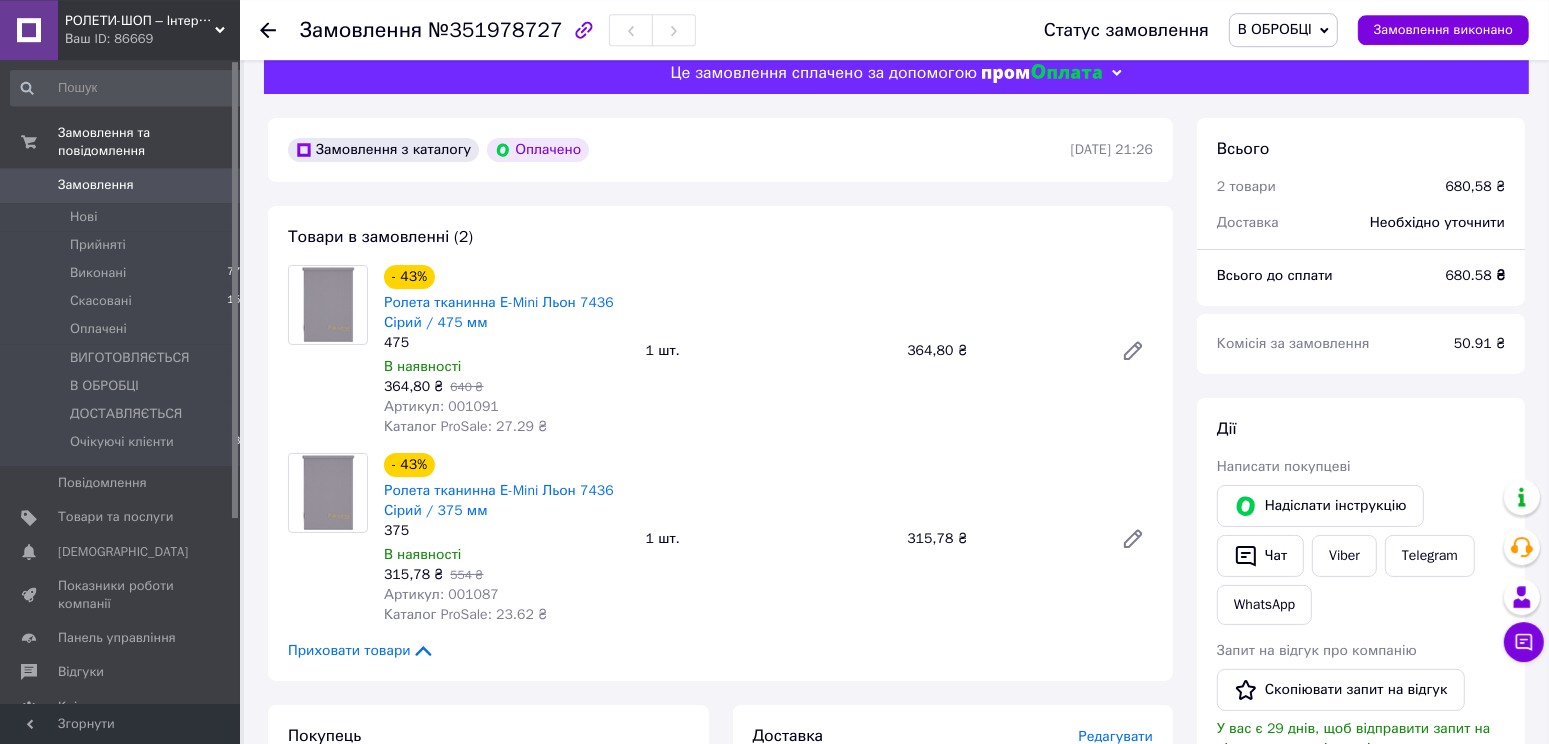 scroll, scrollTop: 102, scrollLeft: 0, axis: vertical 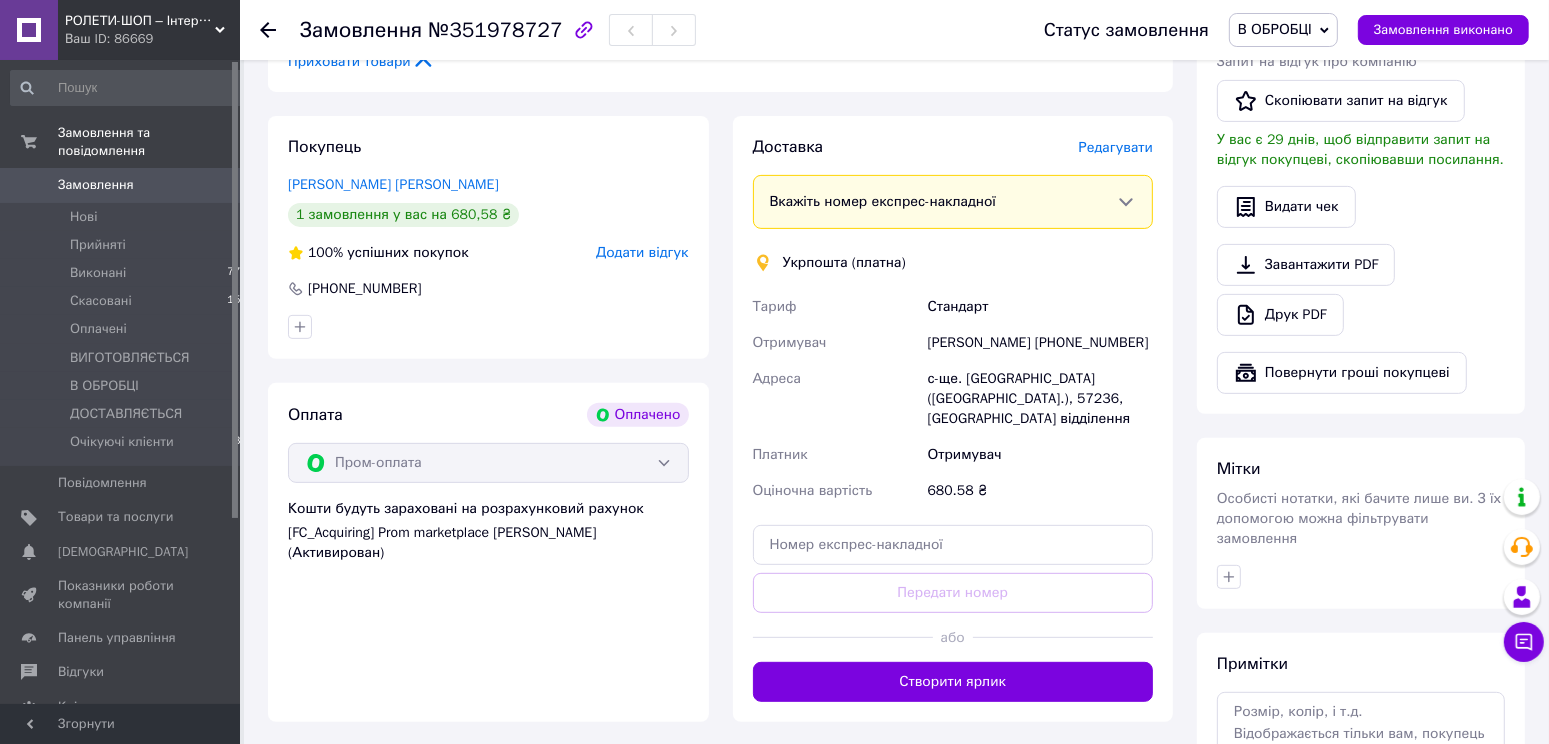 click on "Редагувати" at bounding box center (1116, 147) 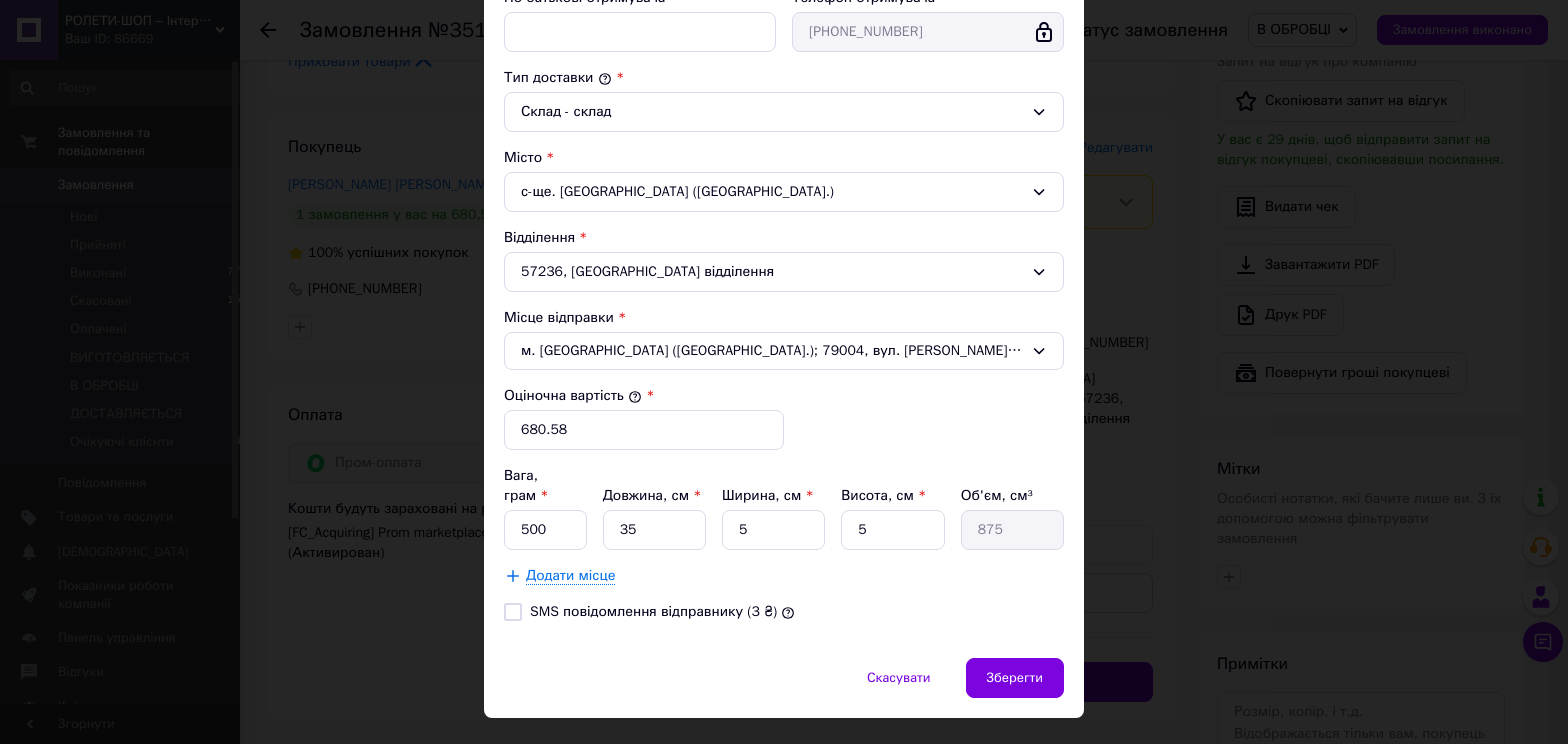 scroll, scrollTop: 502, scrollLeft: 0, axis: vertical 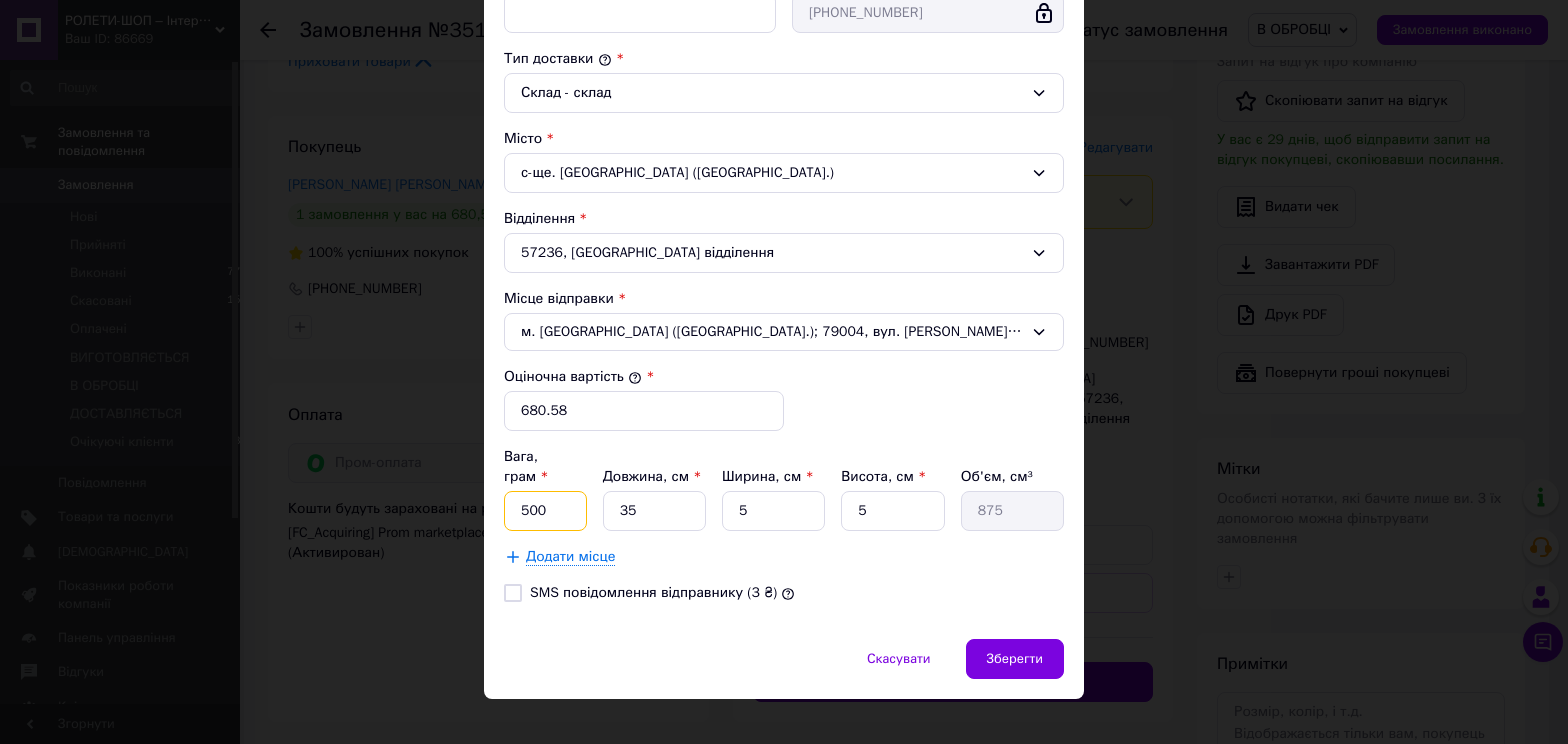 drag, startPoint x: 546, startPoint y: 490, endPoint x: 501, endPoint y: 487, distance: 45.099888 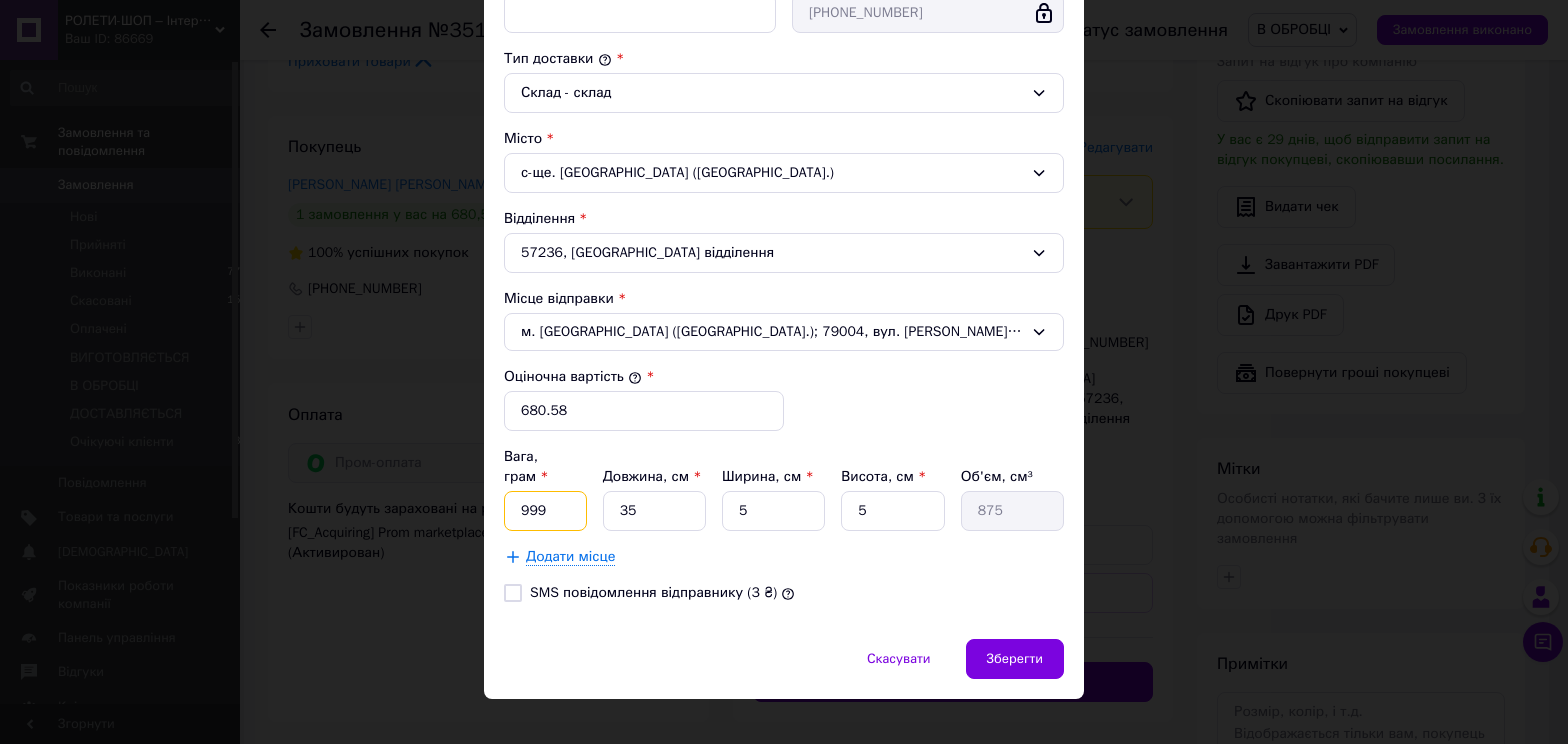 type on "999" 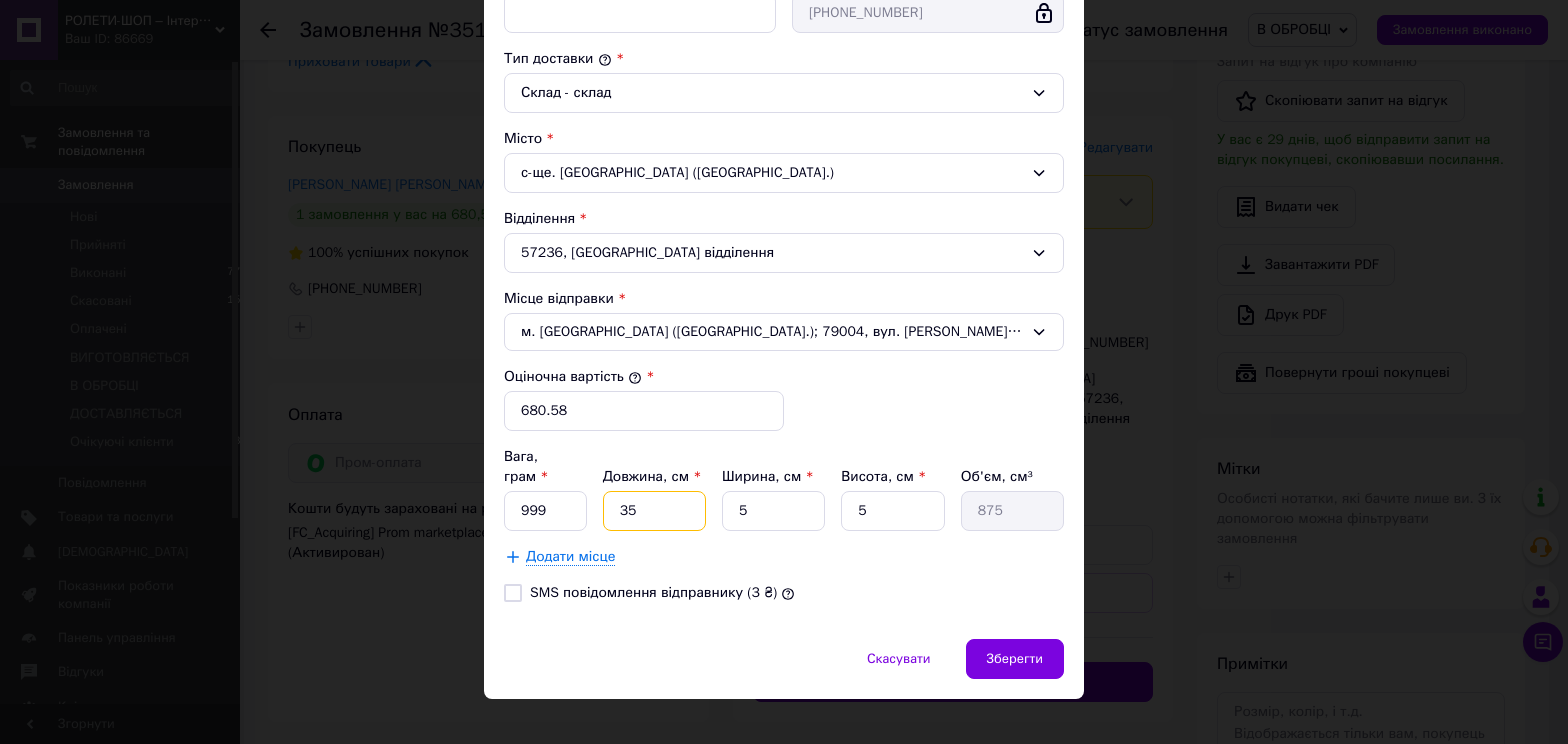 type on "6" 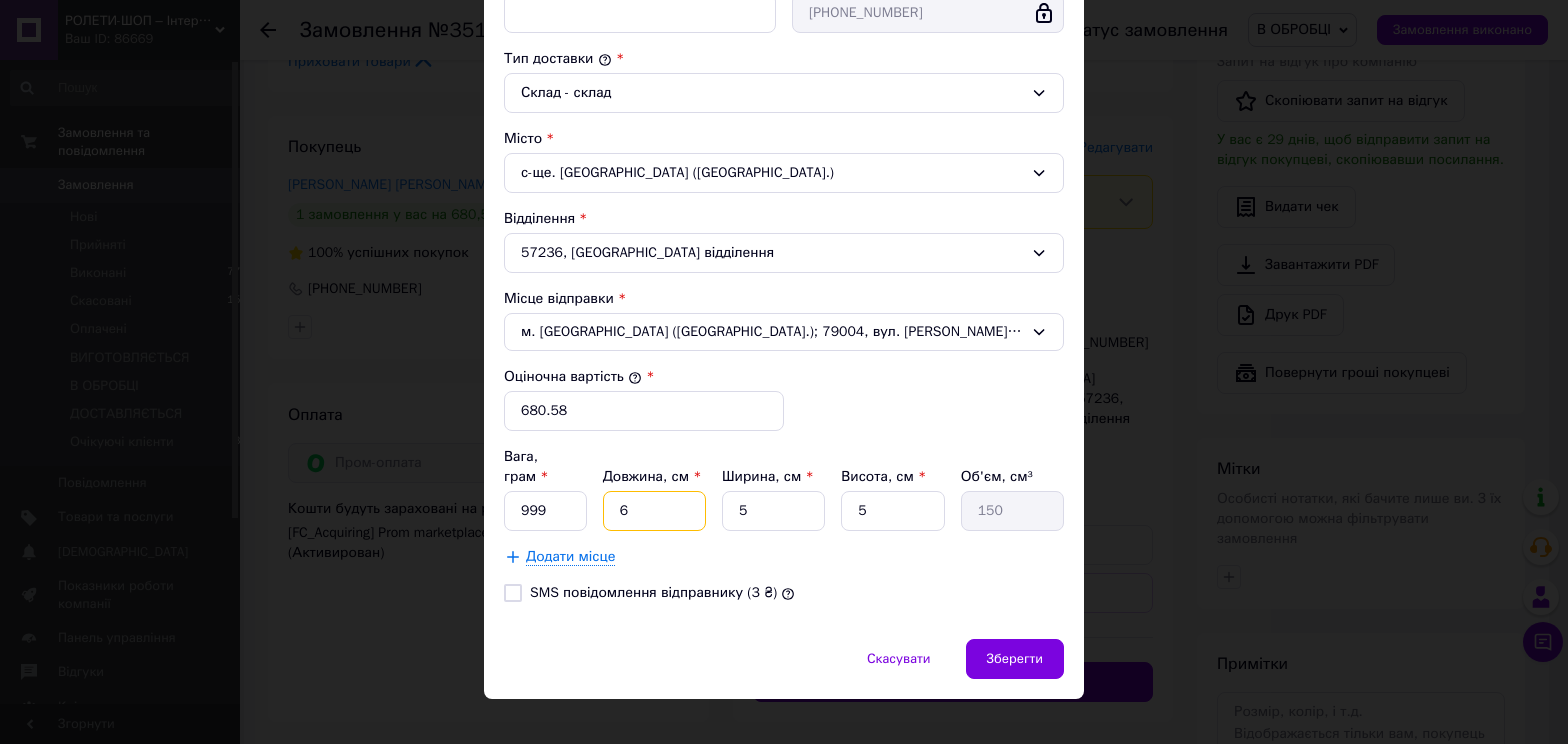 type on "60" 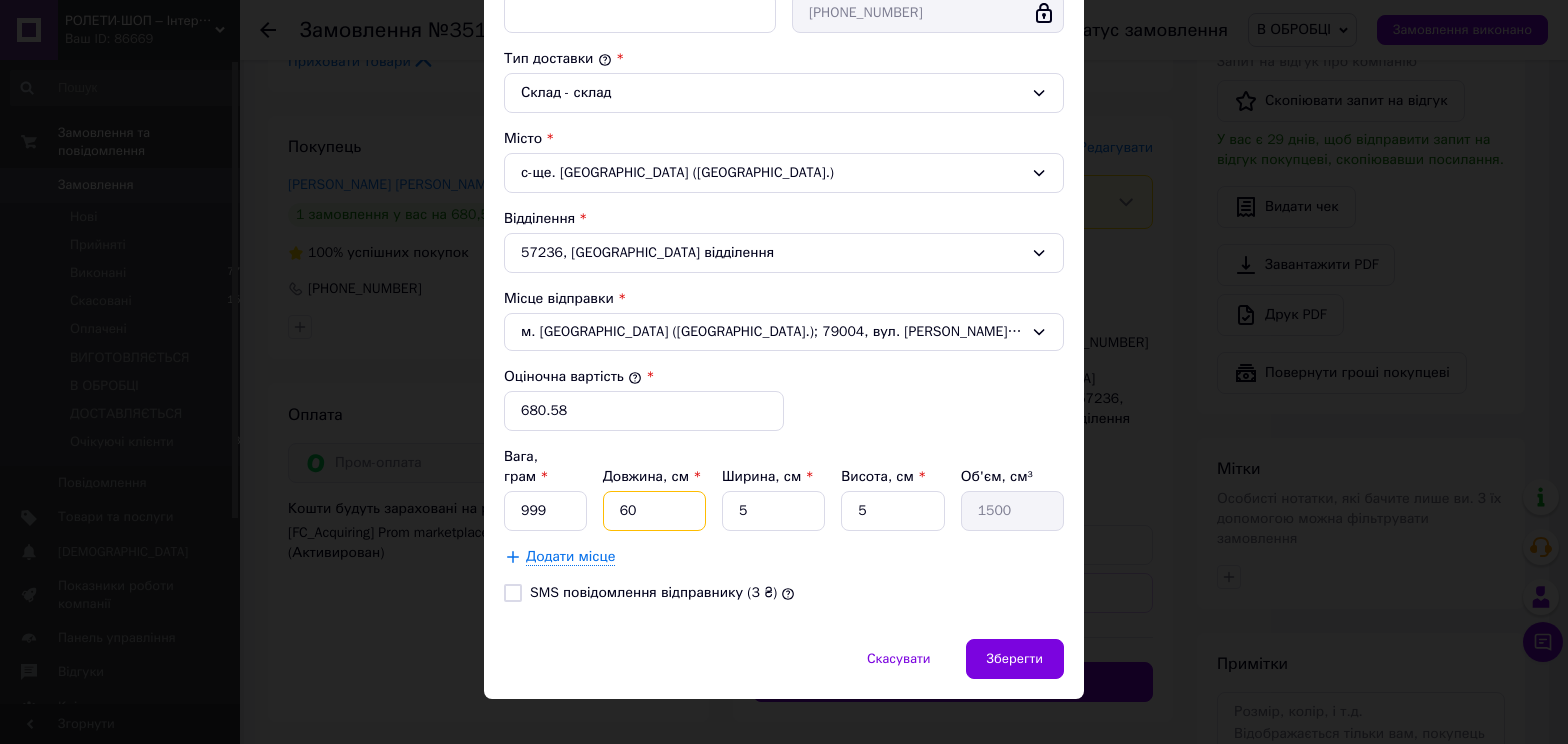 type on "60" 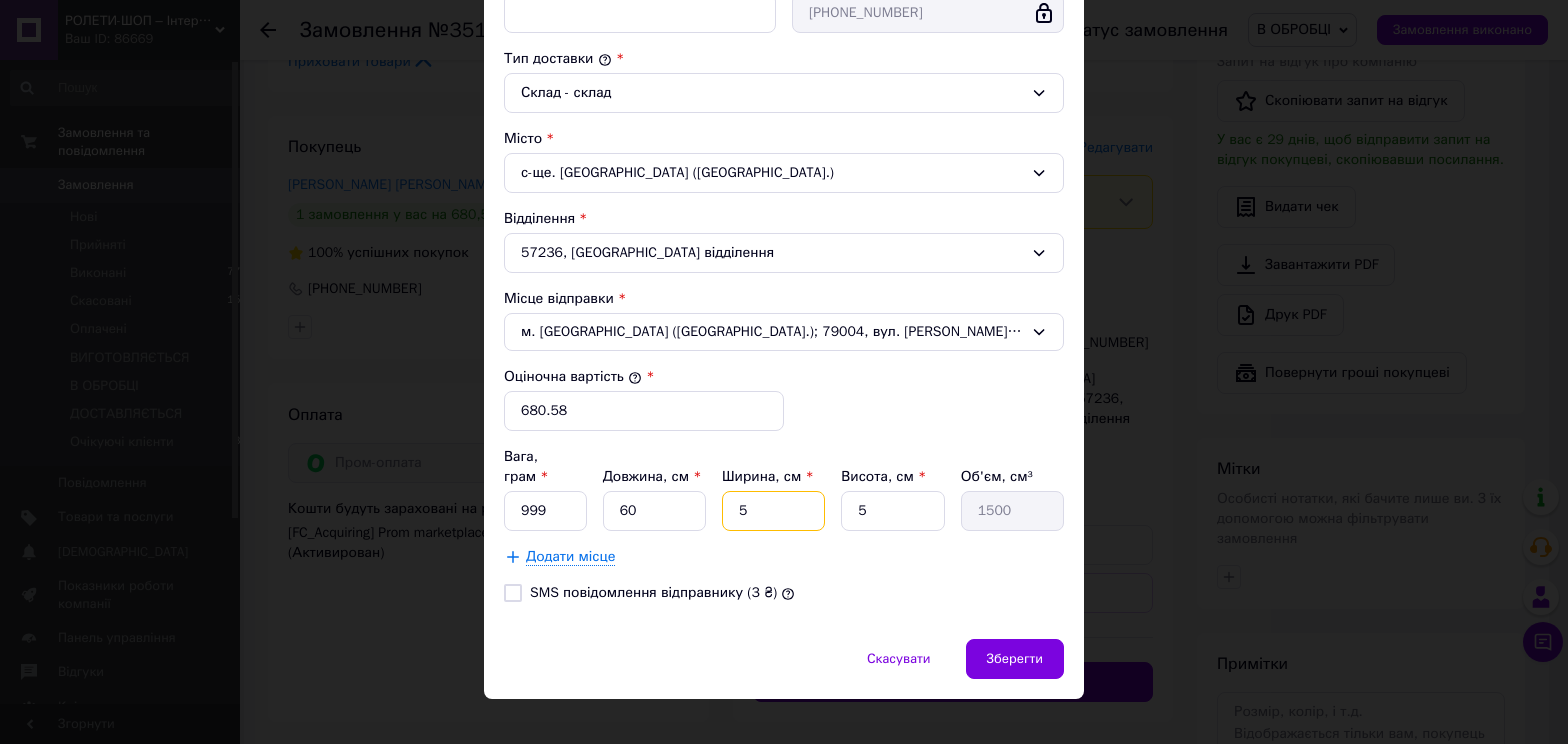 type on "7" 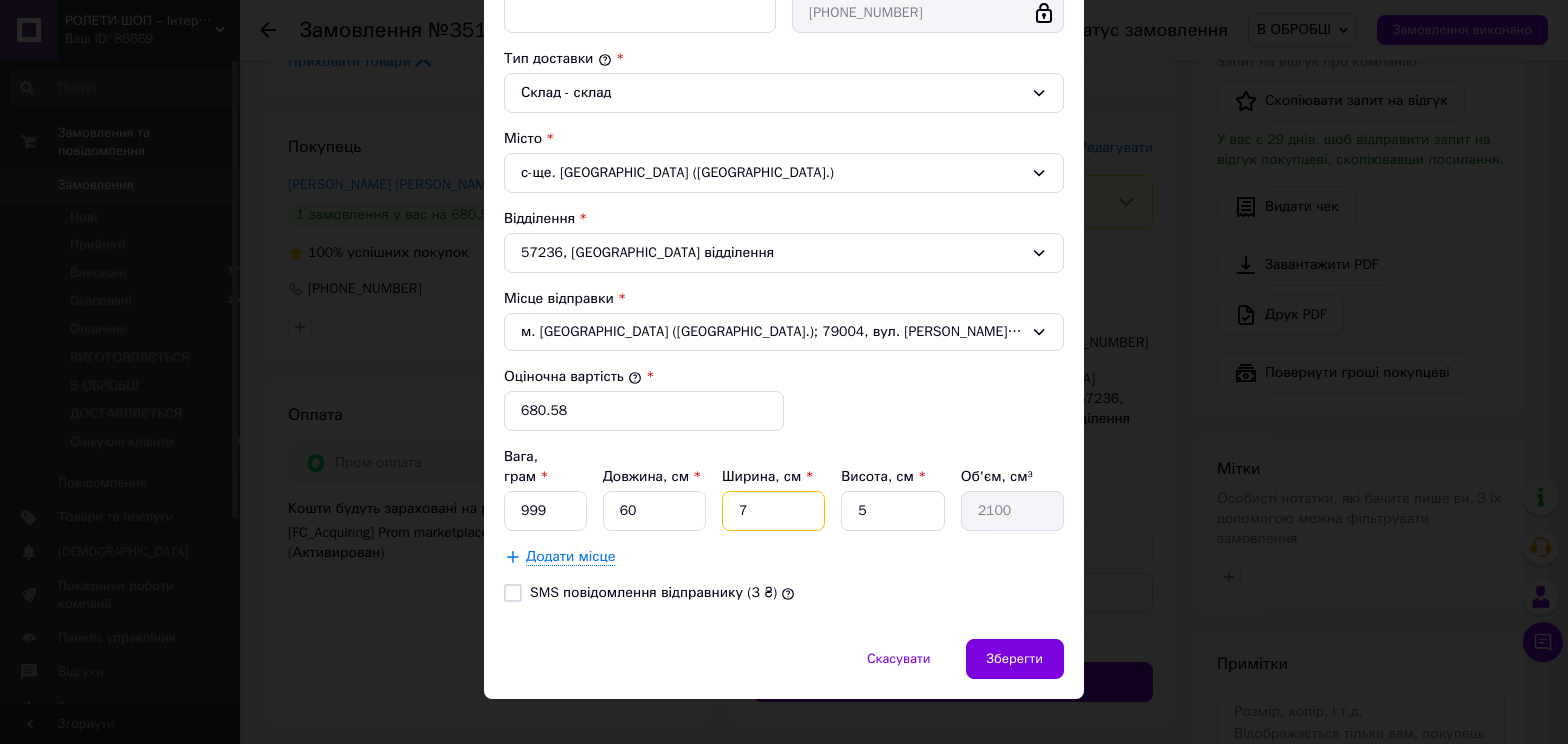 type on "7" 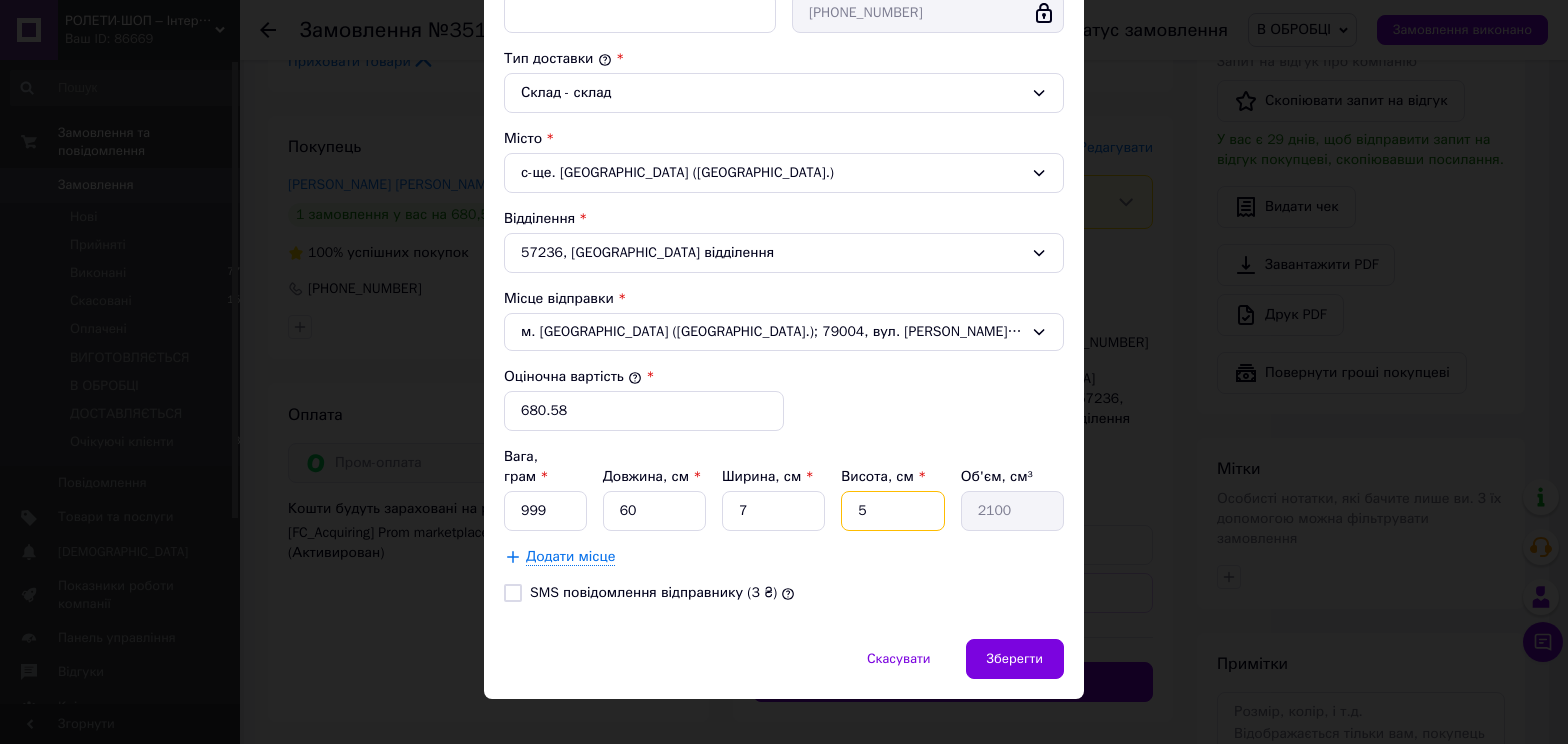 type on "1" 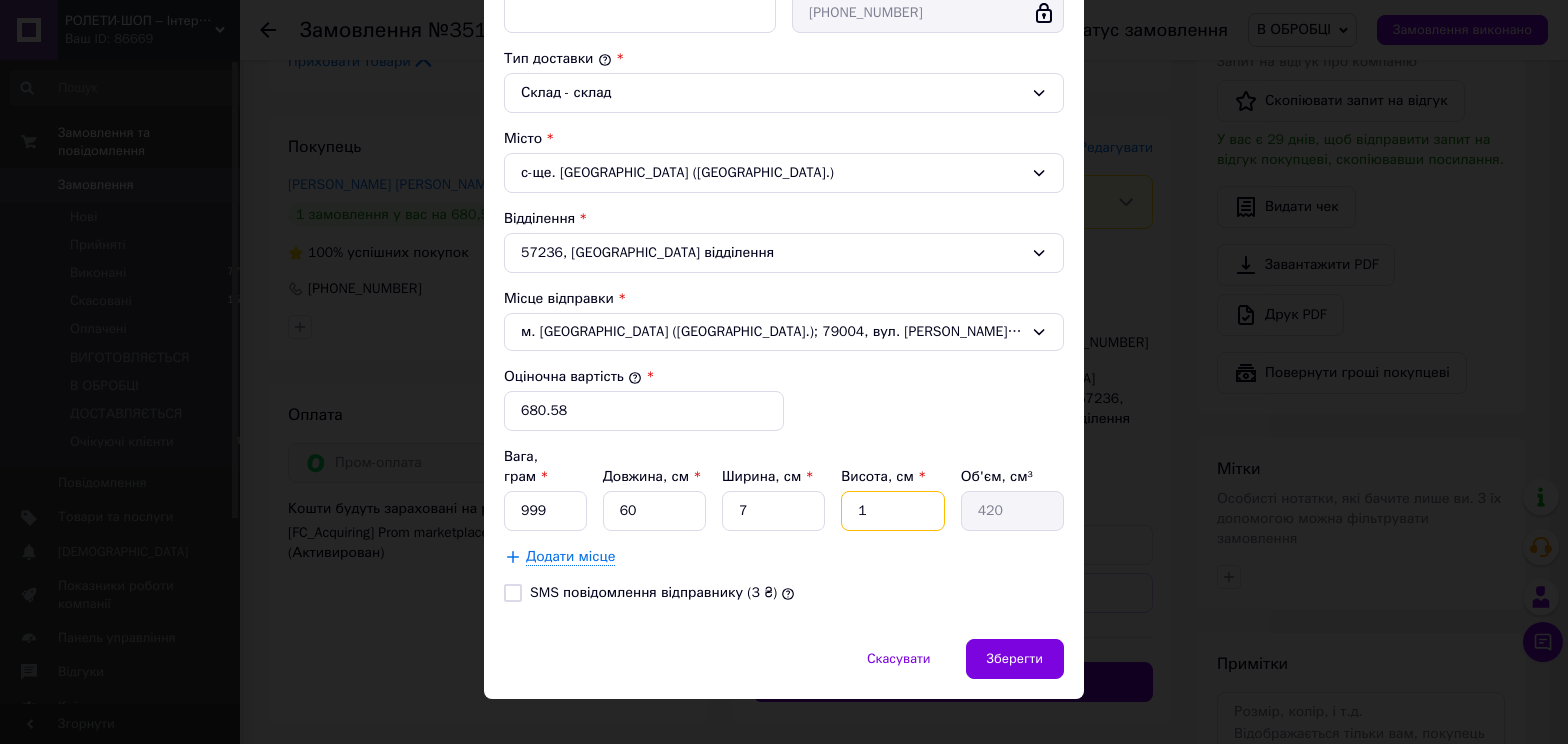 type on "12" 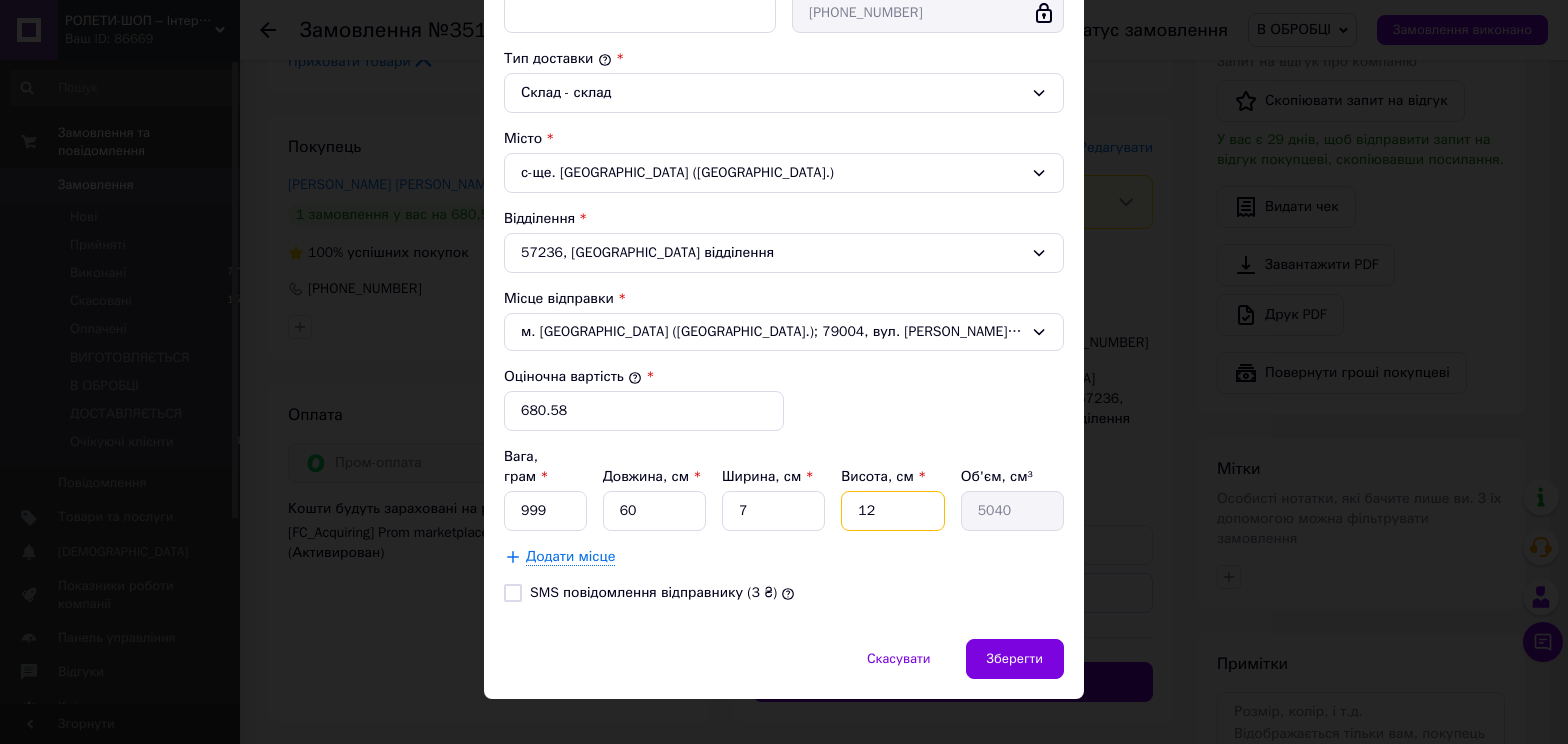 type on "12" 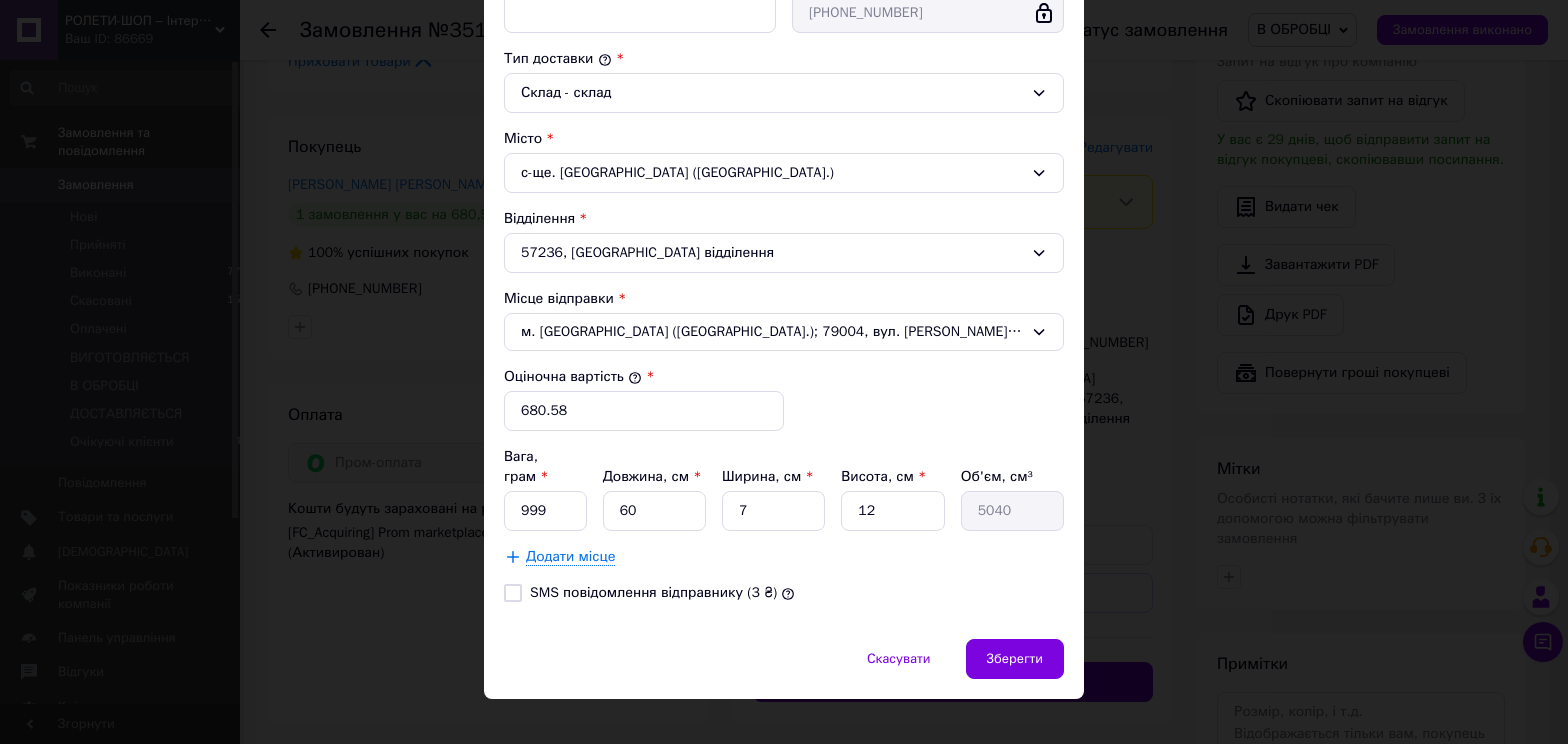 click on "SMS повідомлення відправнику (3 ₴)" at bounding box center (653, 592) 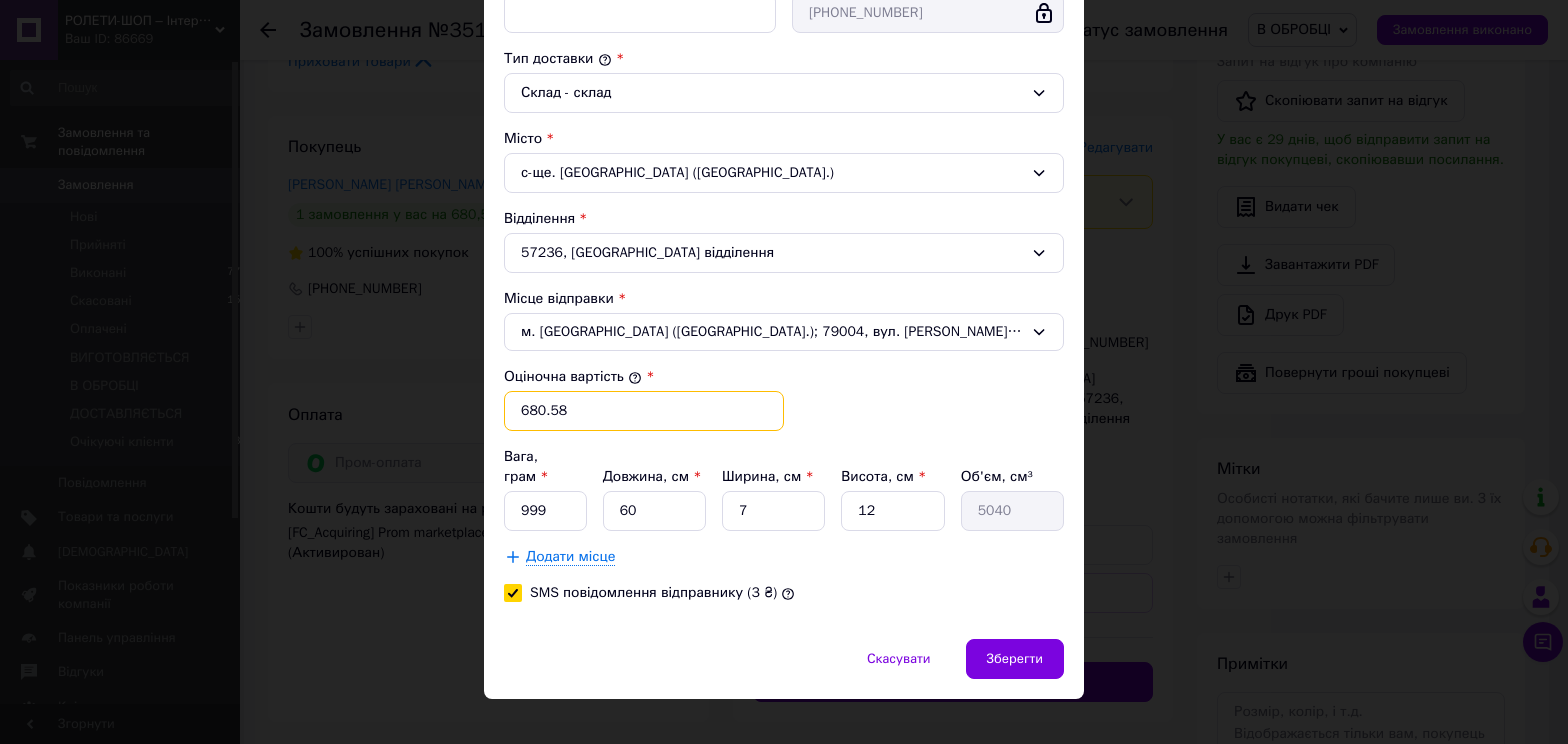 drag, startPoint x: 668, startPoint y: 408, endPoint x: 452, endPoint y: 396, distance: 216.33308 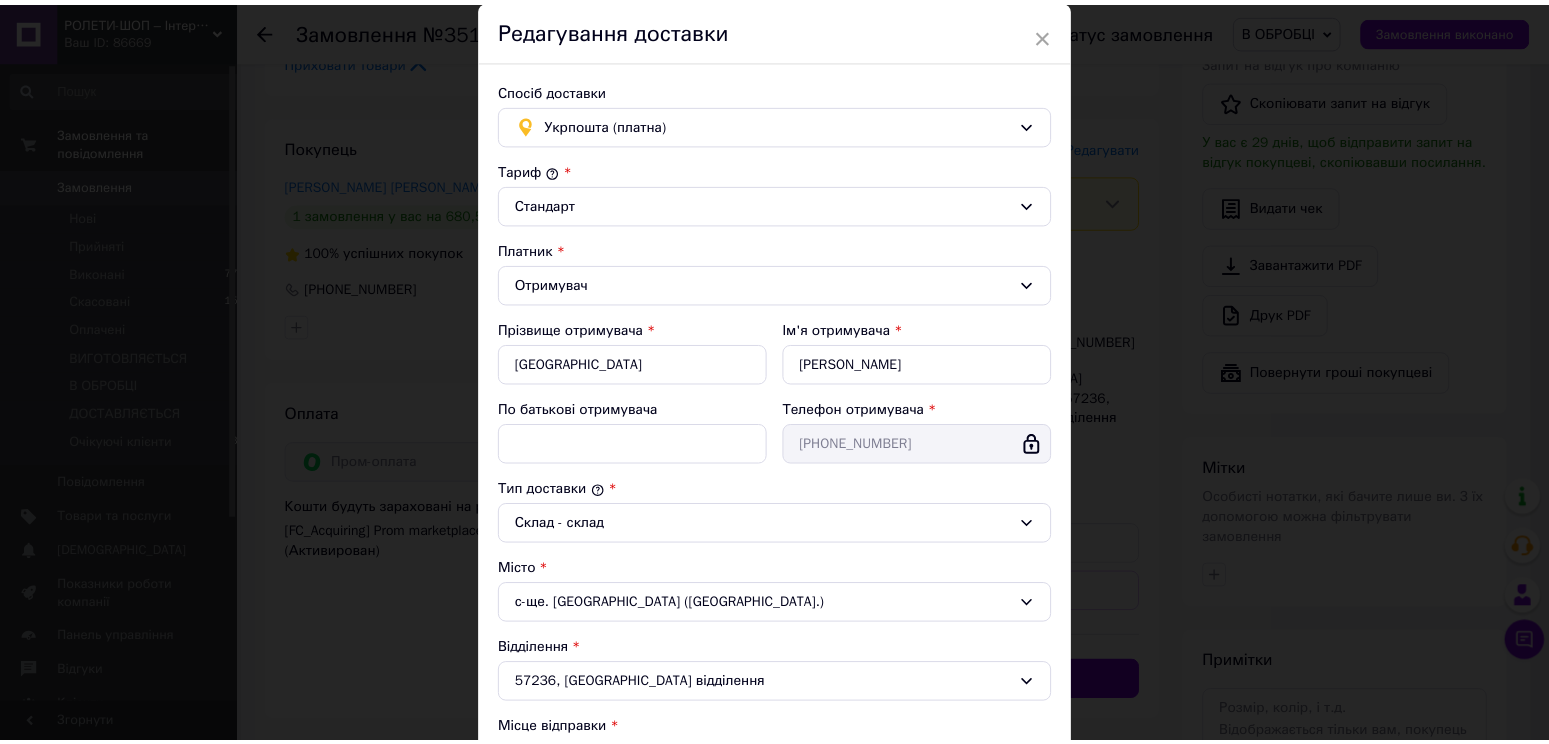 scroll, scrollTop: 502, scrollLeft: 0, axis: vertical 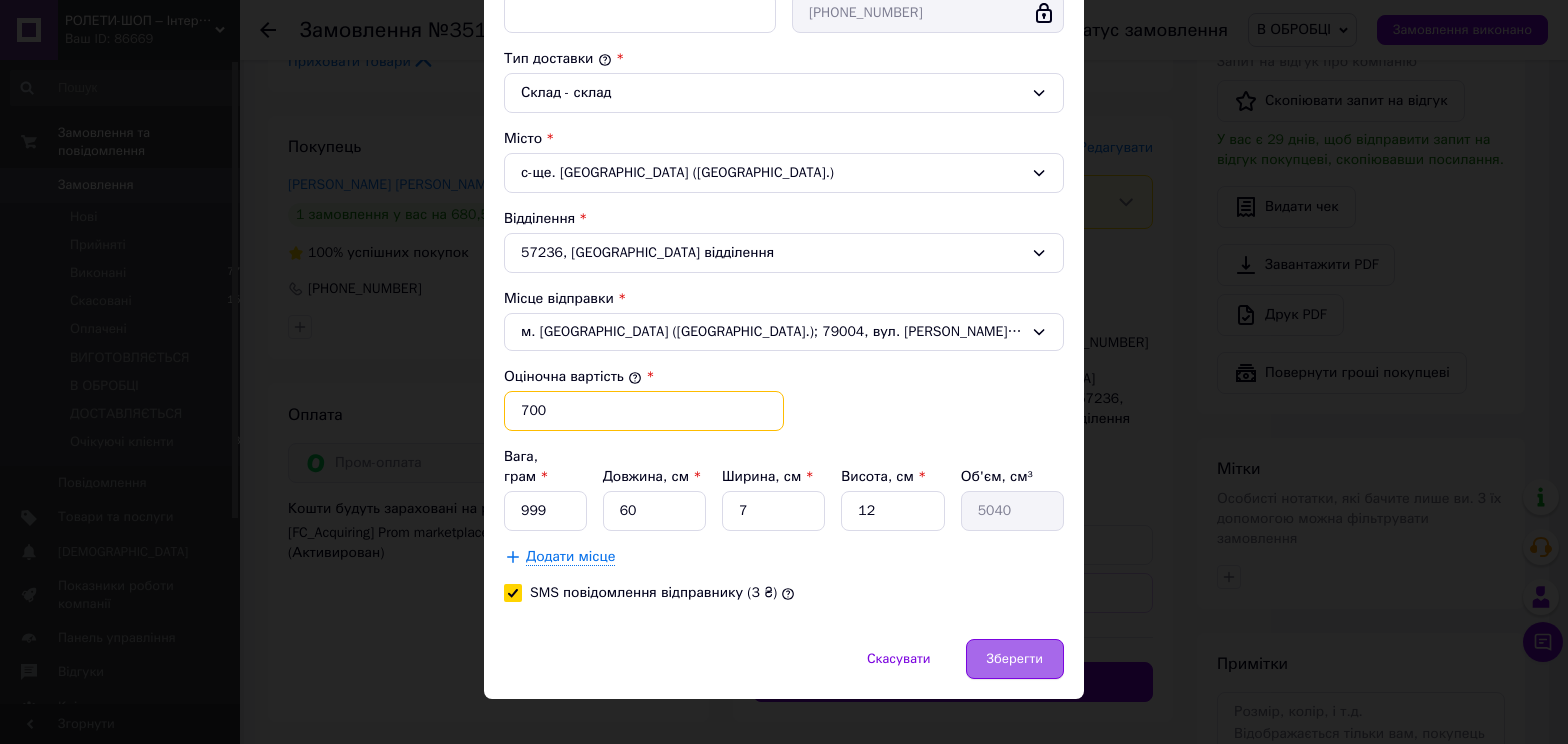 type on "700" 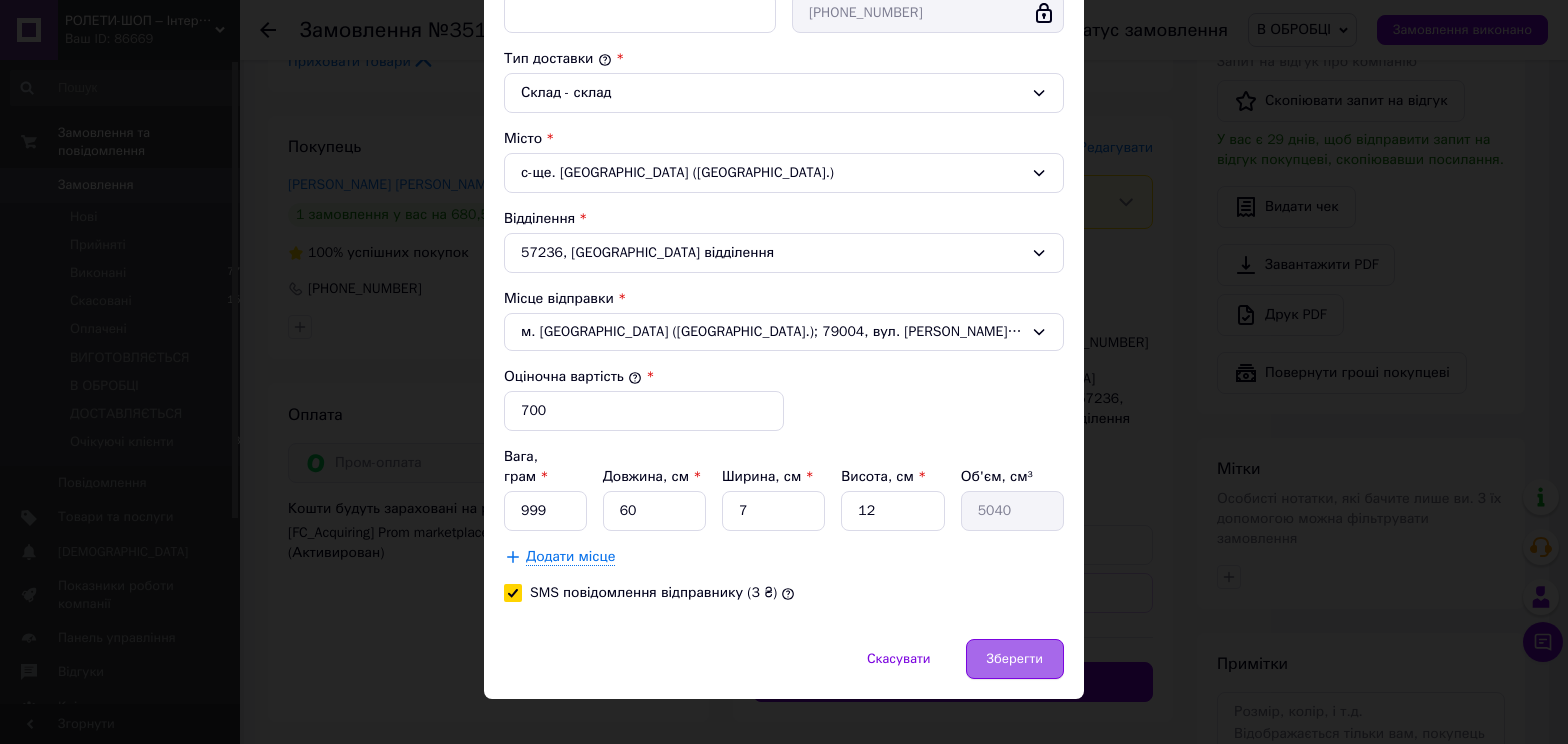 click on "Зберегти" at bounding box center [1015, 659] 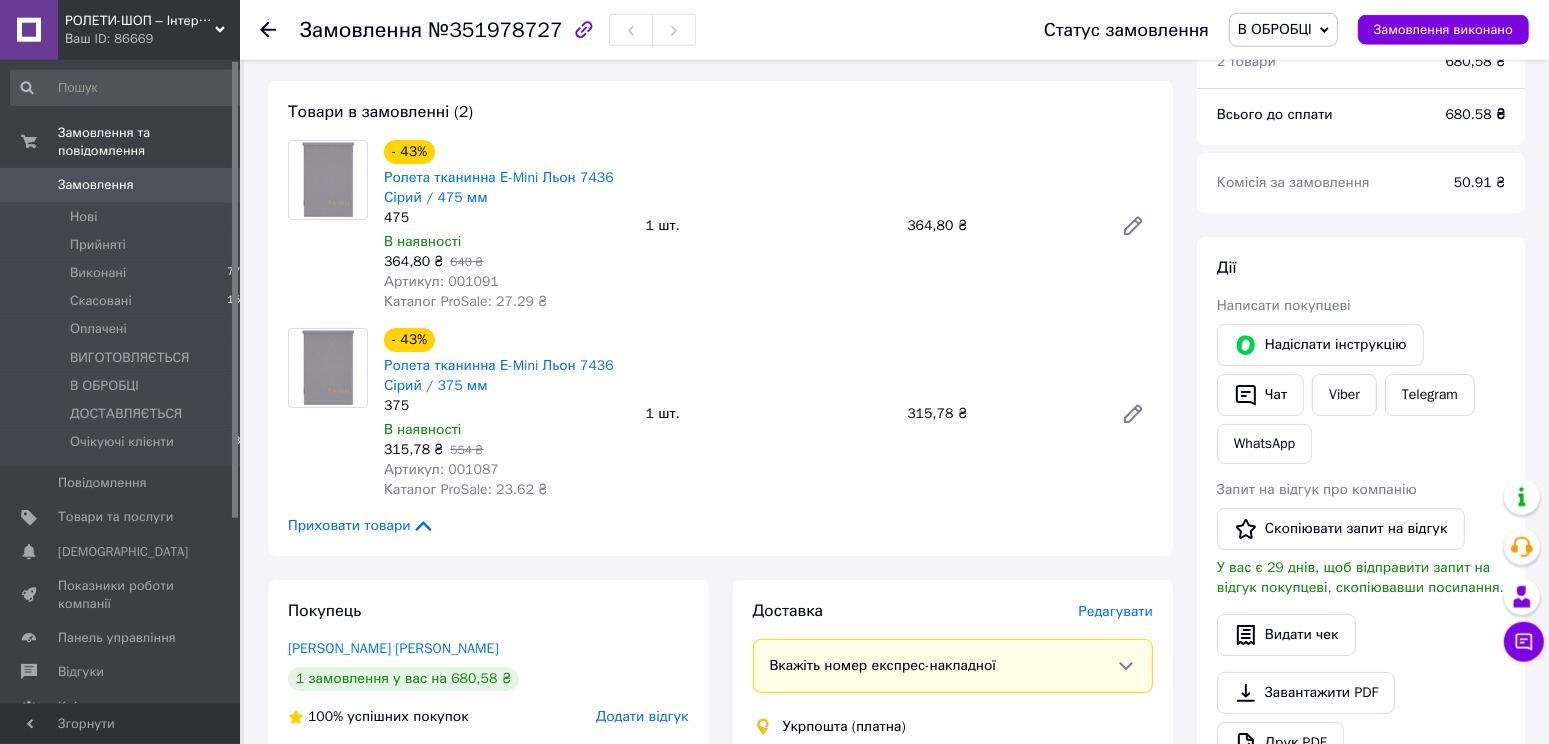 scroll, scrollTop: 0, scrollLeft: 0, axis: both 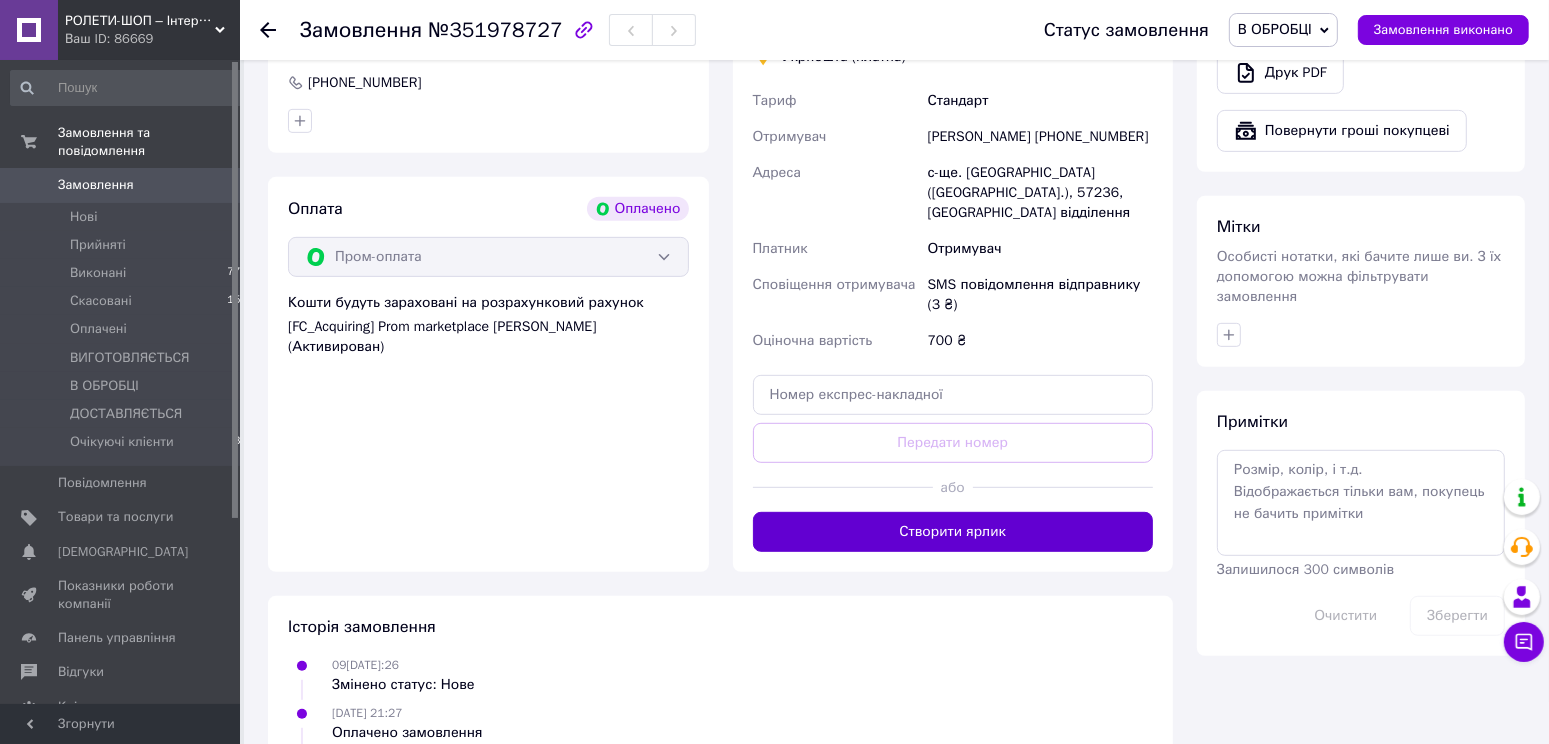 click on "Створити ярлик" at bounding box center [953, 532] 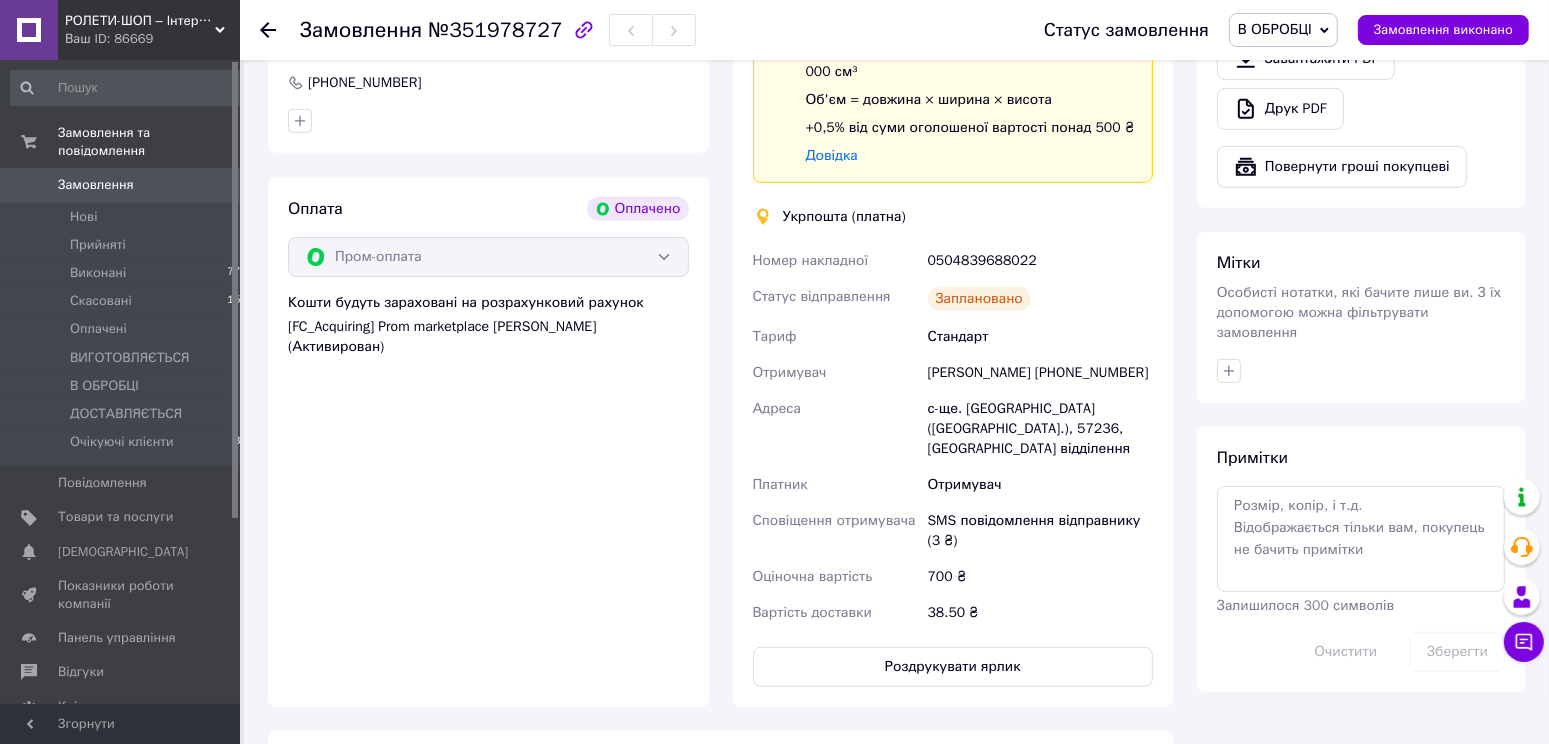 click on "0504839688022" at bounding box center (1040, 261) 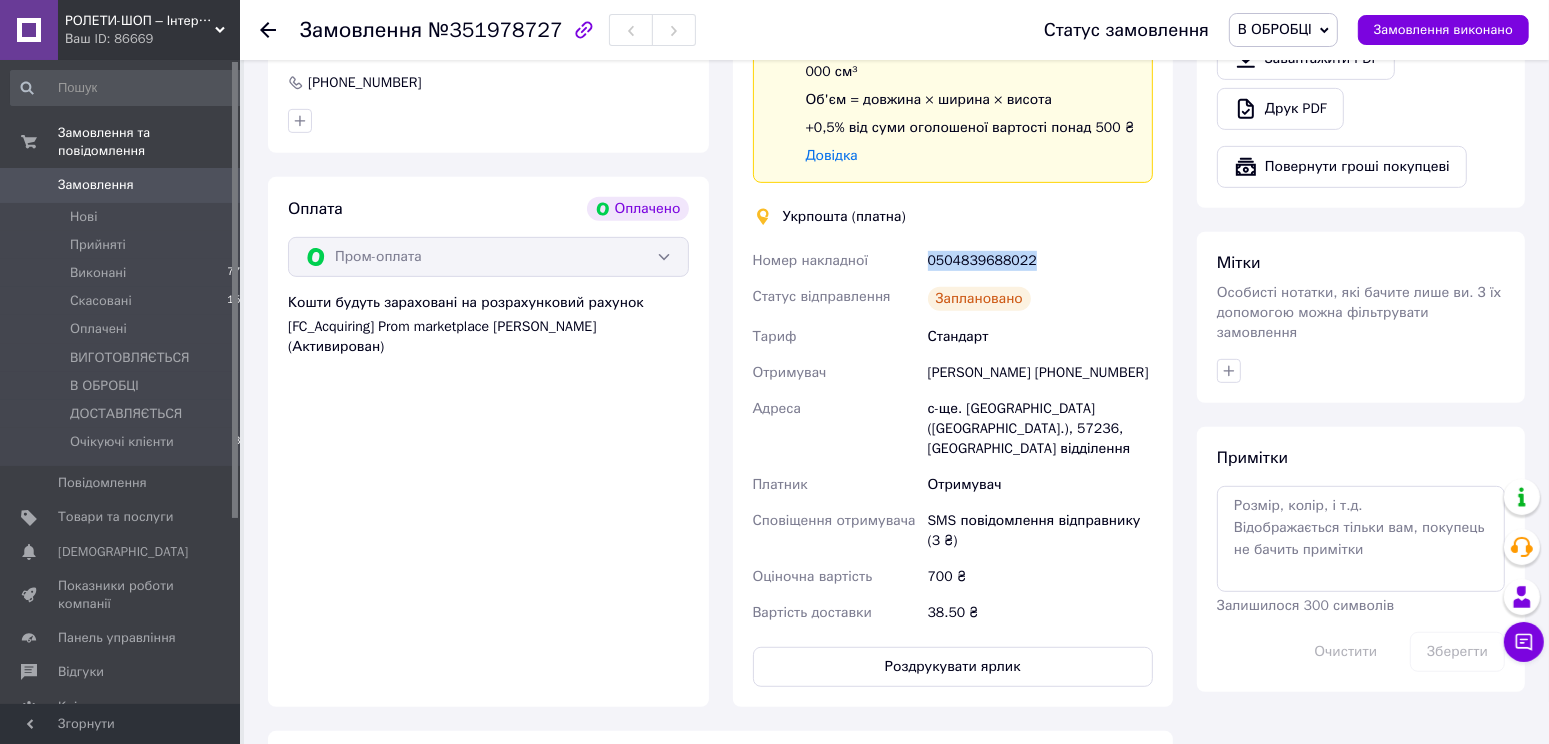 click on "0504839688022" at bounding box center (1040, 261) 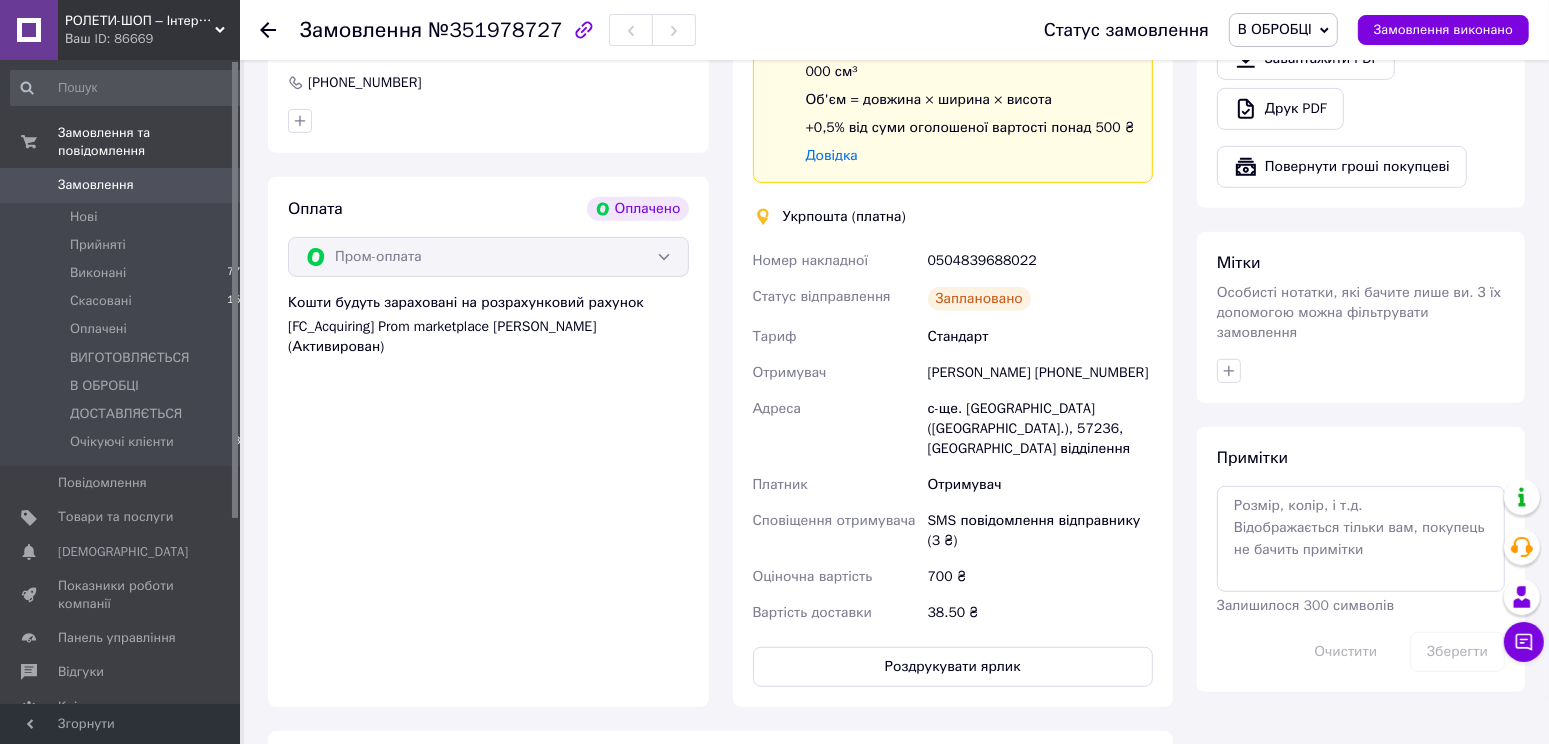click on "с-ще. [GEOGRAPHIC_DATA] ([GEOGRAPHIC_DATA].), 57236, [GEOGRAPHIC_DATA] відділення" at bounding box center [1040, 429] 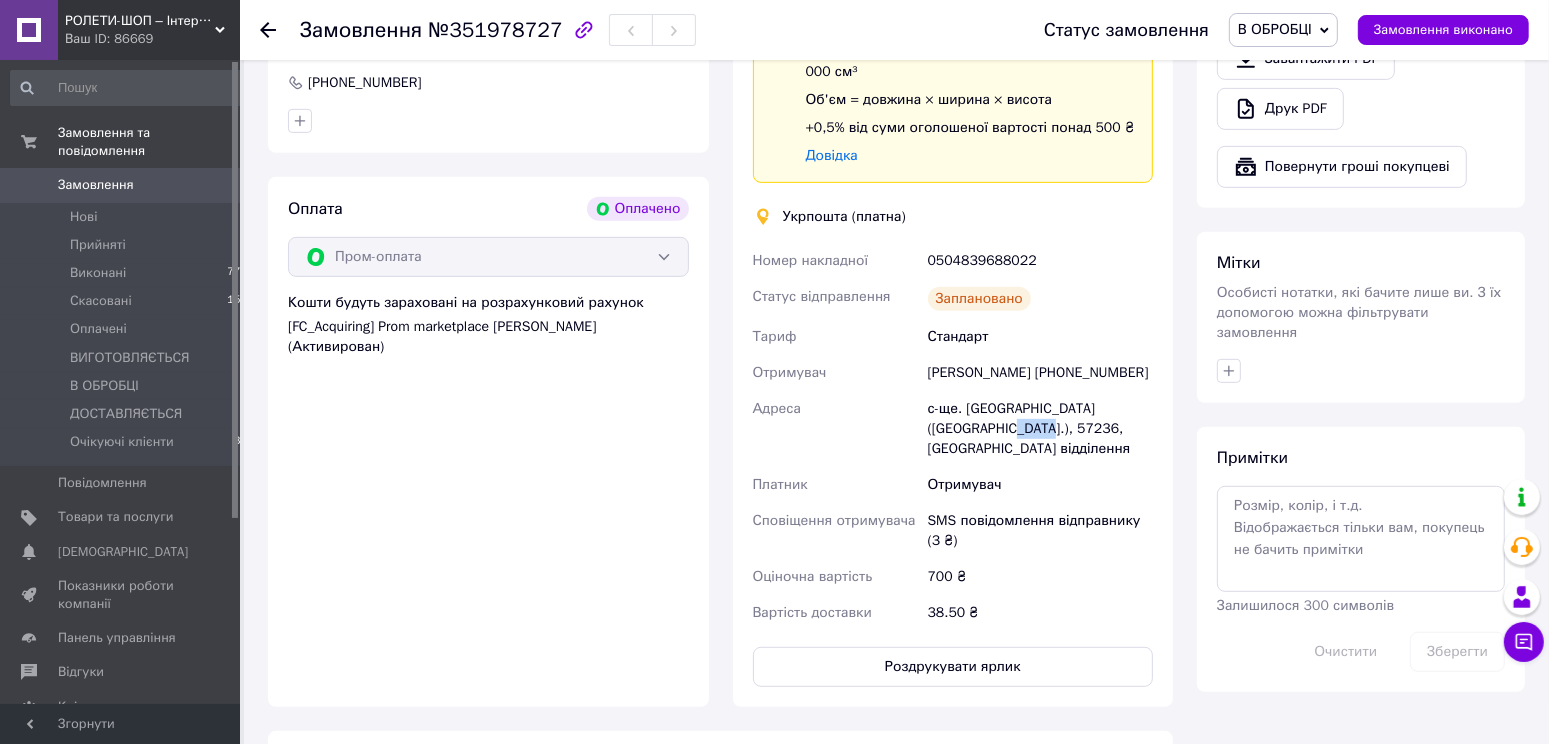 click on "с-ще. [GEOGRAPHIC_DATA] ([GEOGRAPHIC_DATA].), 57236, [GEOGRAPHIC_DATA] відділення" at bounding box center [1040, 429] 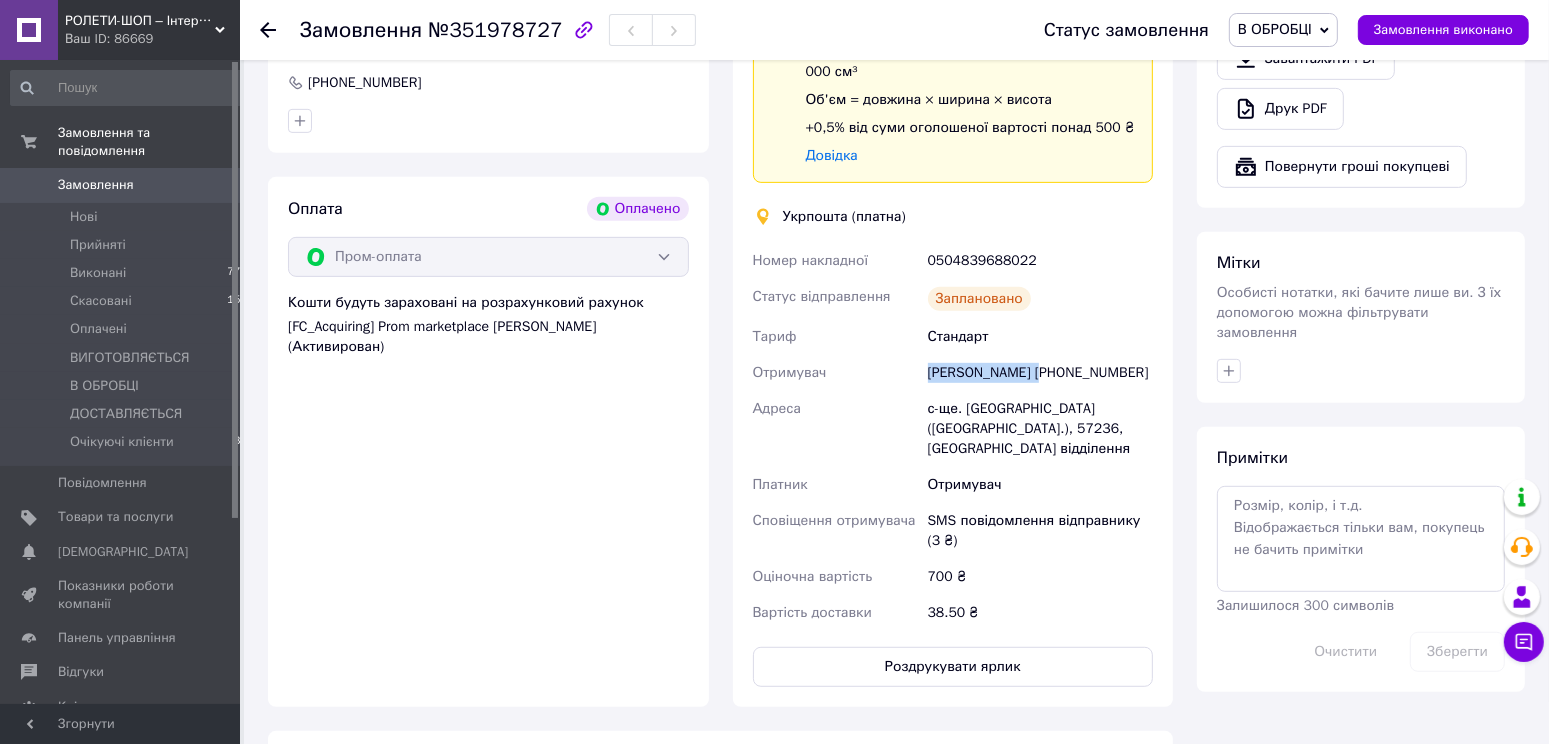 drag, startPoint x: 1030, startPoint y: 380, endPoint x: 920, endPoint y: 380, distance: 110 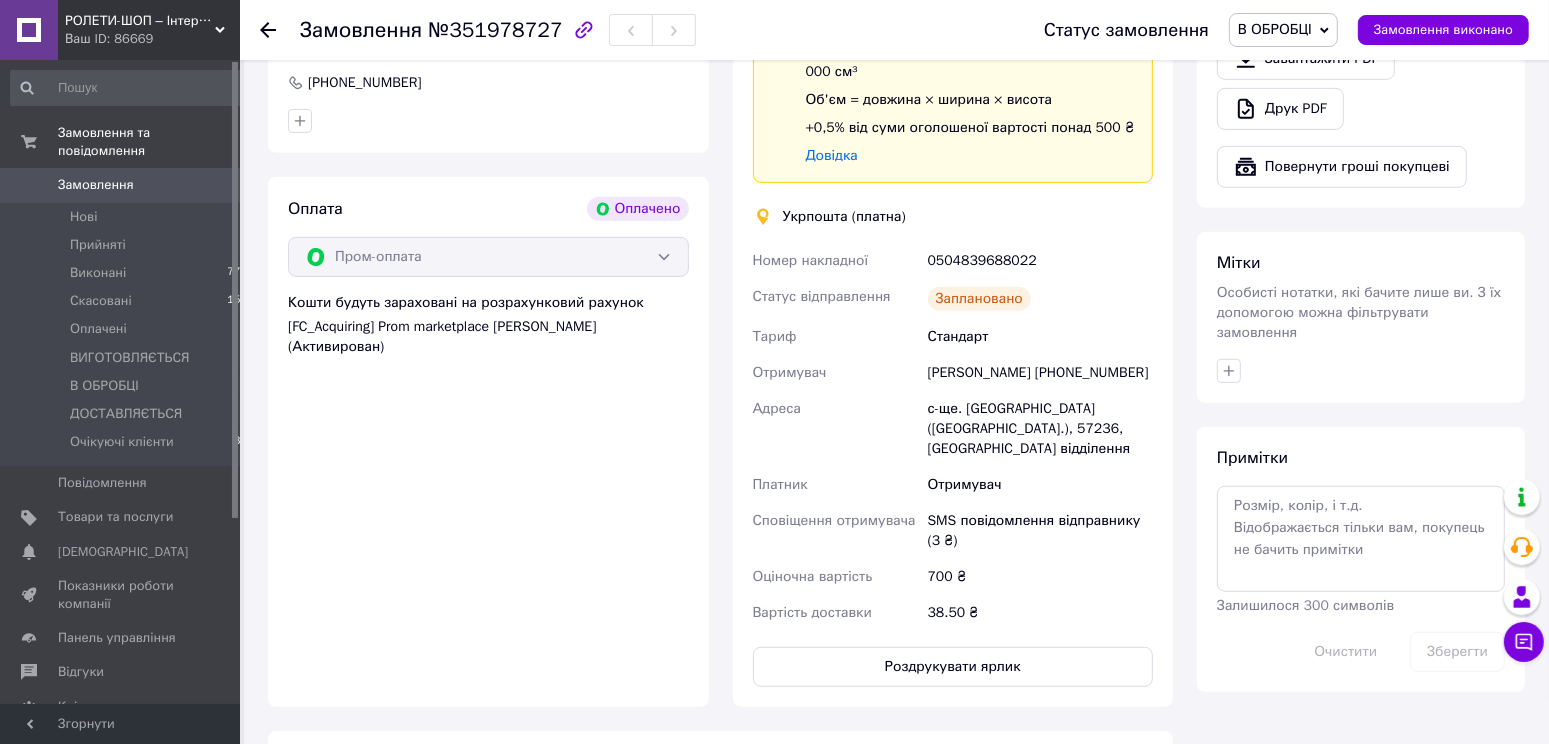 click on "с-ще. [GEOGRAPHIC_DATA] ([GEOGRAPHIC_DATA].), 57236, [GEOGRAPHIC_DATA] відділення" at bounding box center [1040, 429] 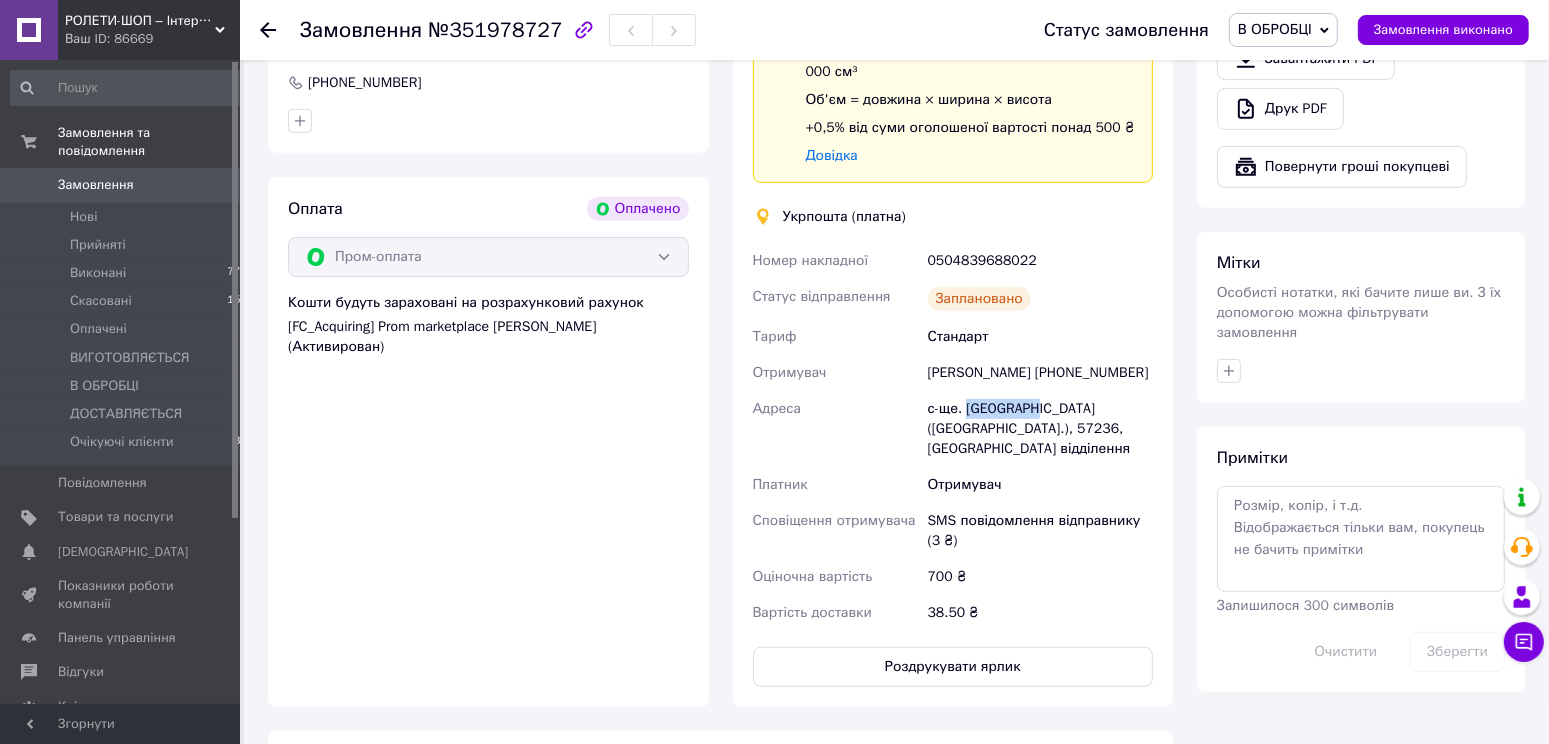 click on "с-ще. [GEOGRAPHIC_DATA] ([GEOGRAPHIC_DATA].), 57236, [GEOGRAPHIC_DATA] відділення" at bounding box center [1040, 429] 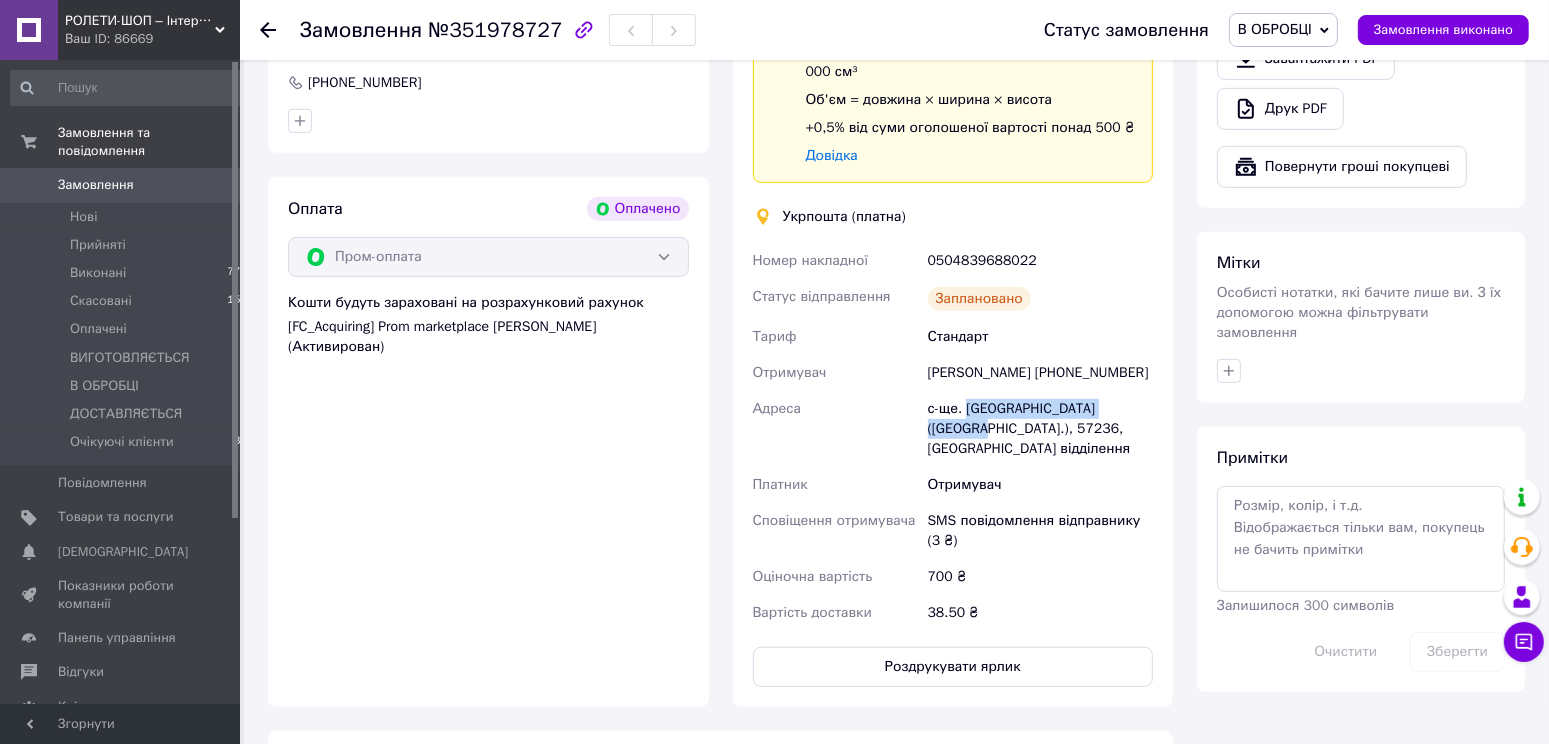click on "с-ще. [GEOGRAPHIC_DATA] ([GEOGRAPHIC_DATA].), 57236, [GEOGRAPHIC_DATA] відділення" at bounding box center [1040, 429] 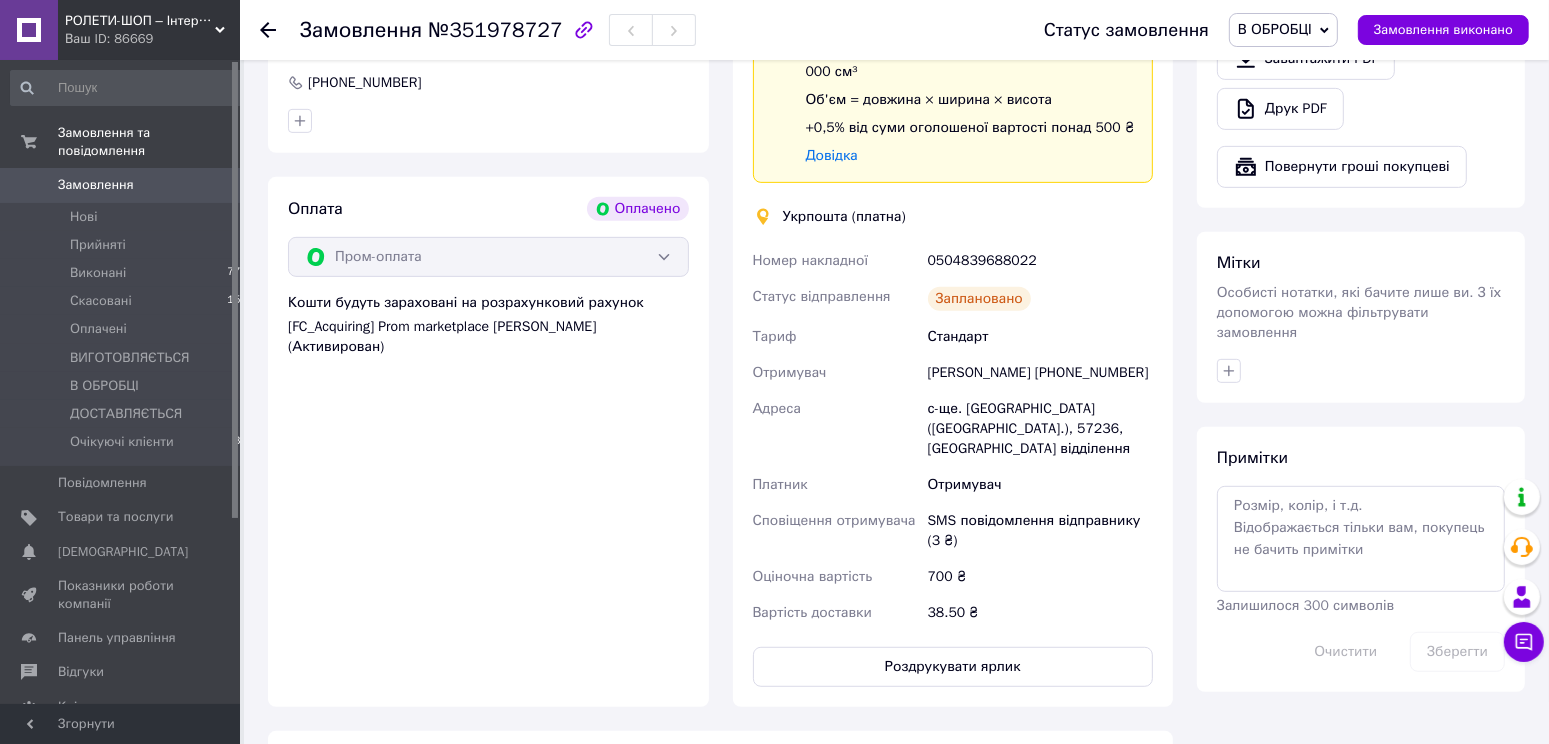 click on "[PERSON_NAME] [PHONE_NUMBER]" at bounding box center (1040, 373) 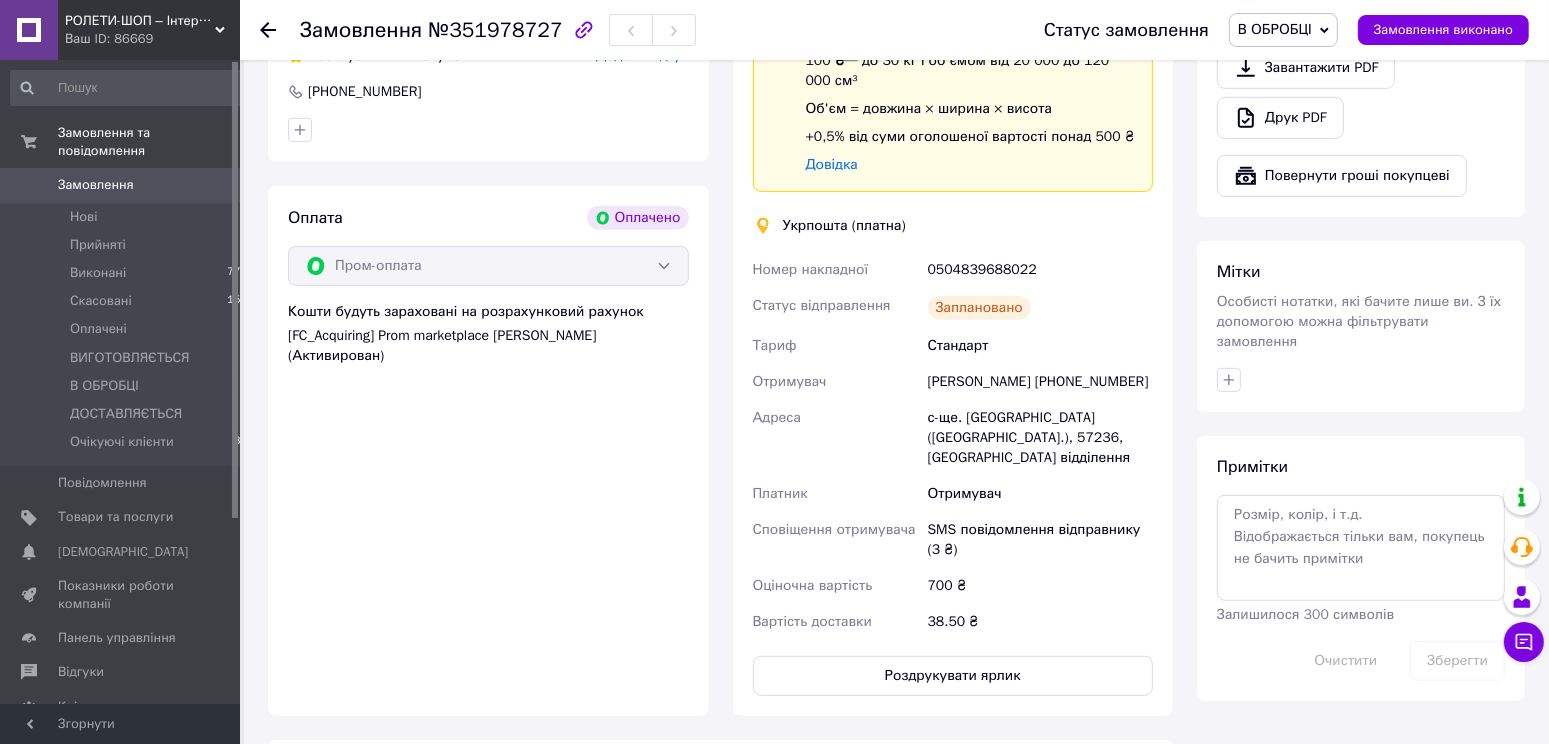 scroll, scrollTop: 205, scrollLeft: 0, axis: vertical 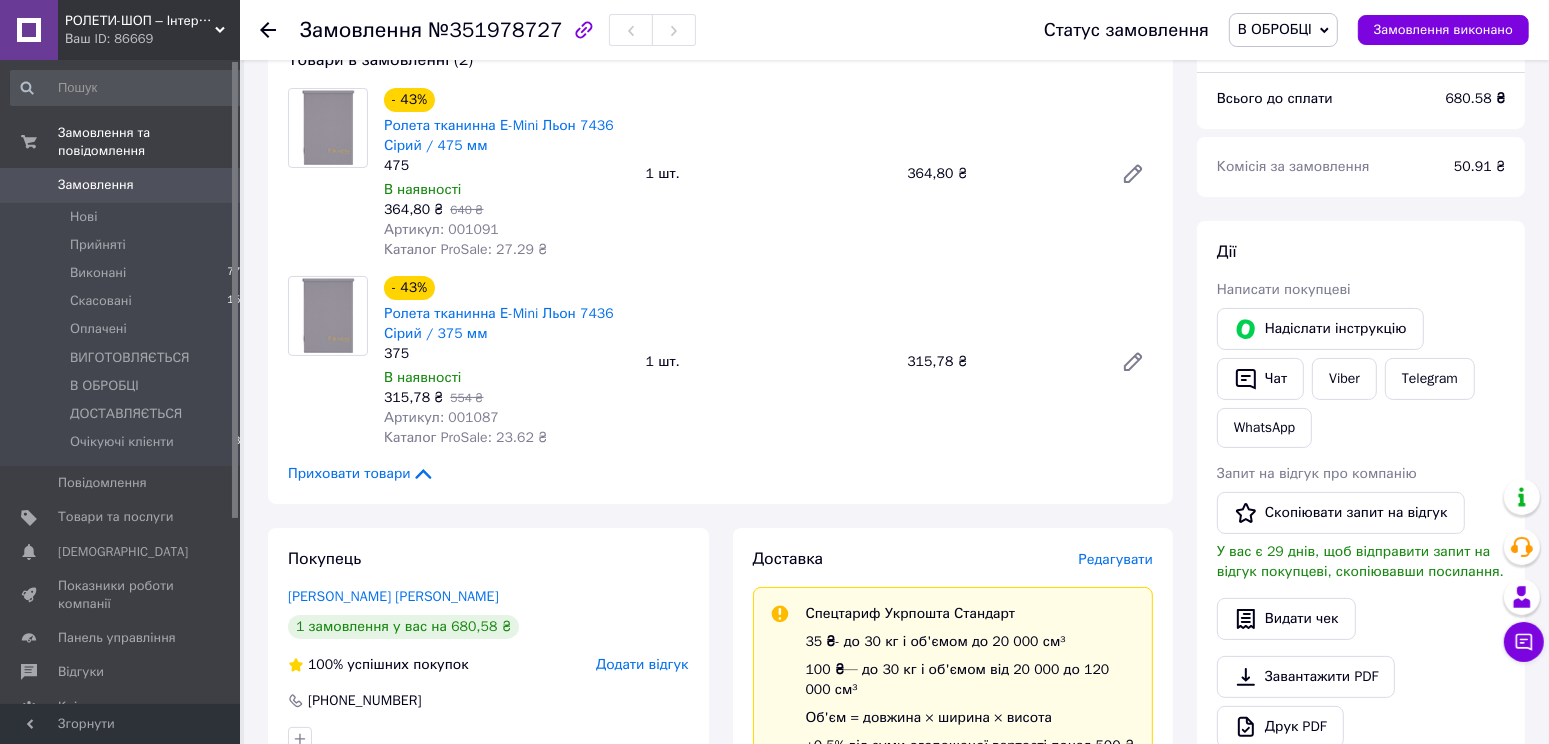 click on "В ОБРОБЦІ" at bounding box center (1283, 30) 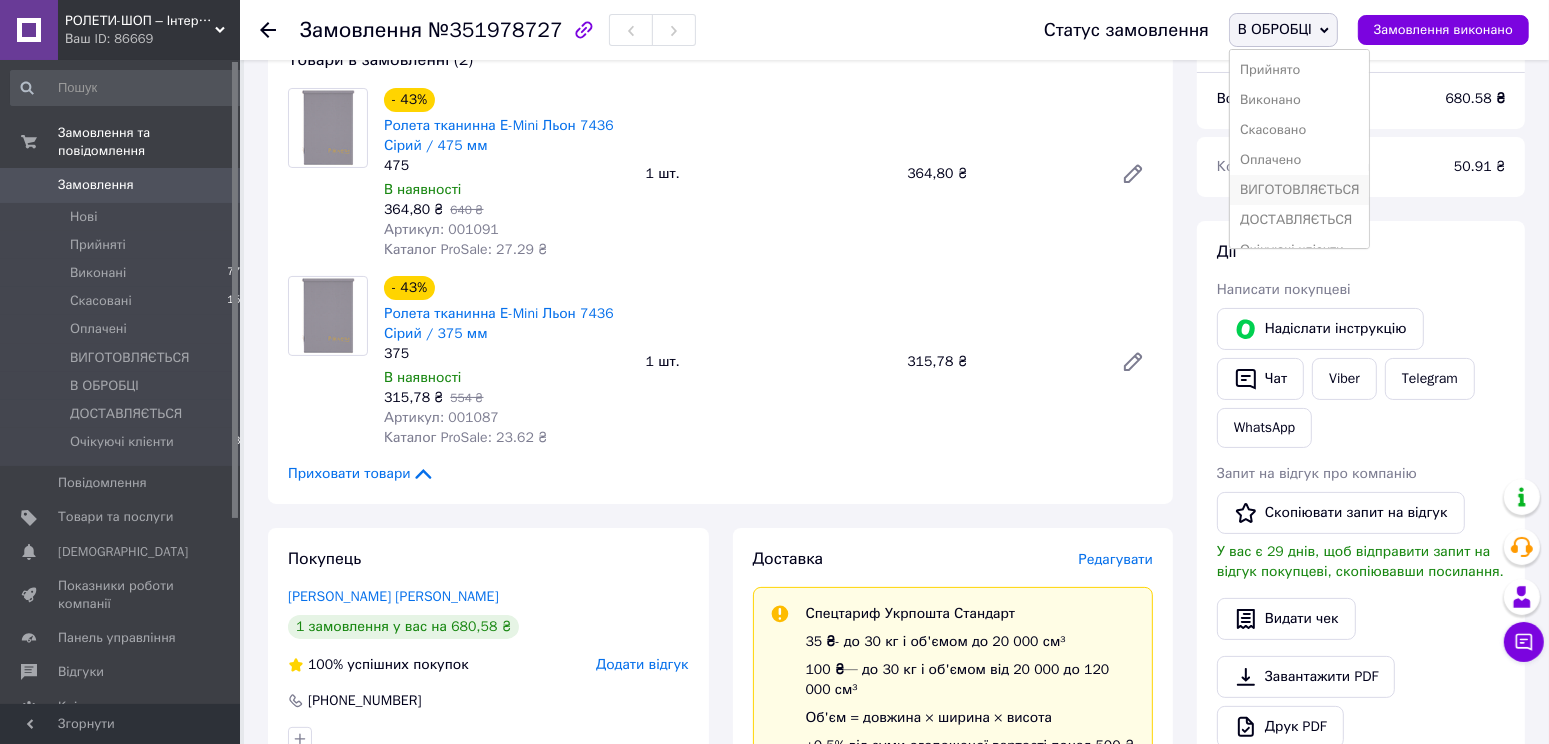 click on "ВИГОТОВЛЯЄТЬСЯ" at bounding box center (1299, 190) 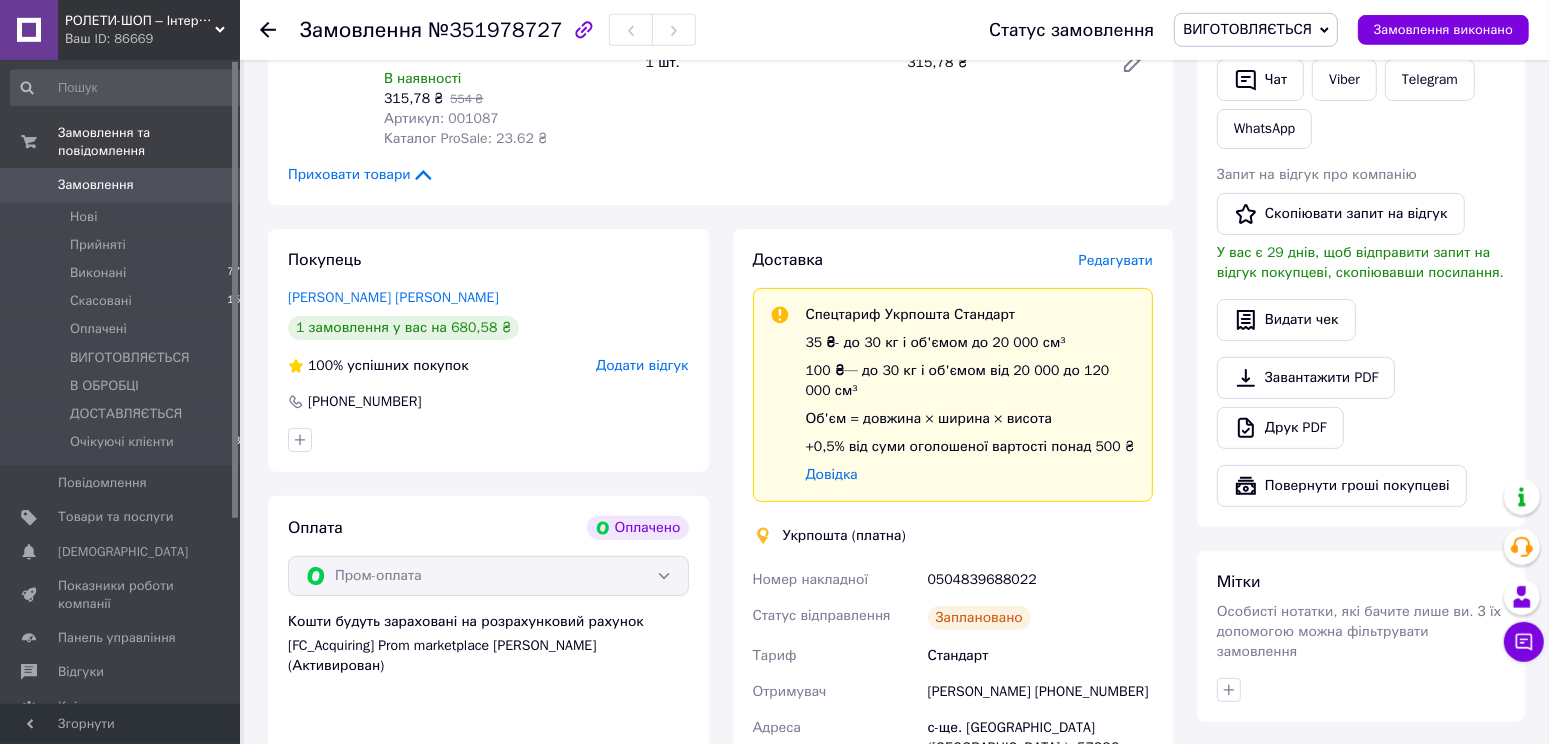 scroll, scrollTop: 823, scrollLeft: 0, axis: vertical 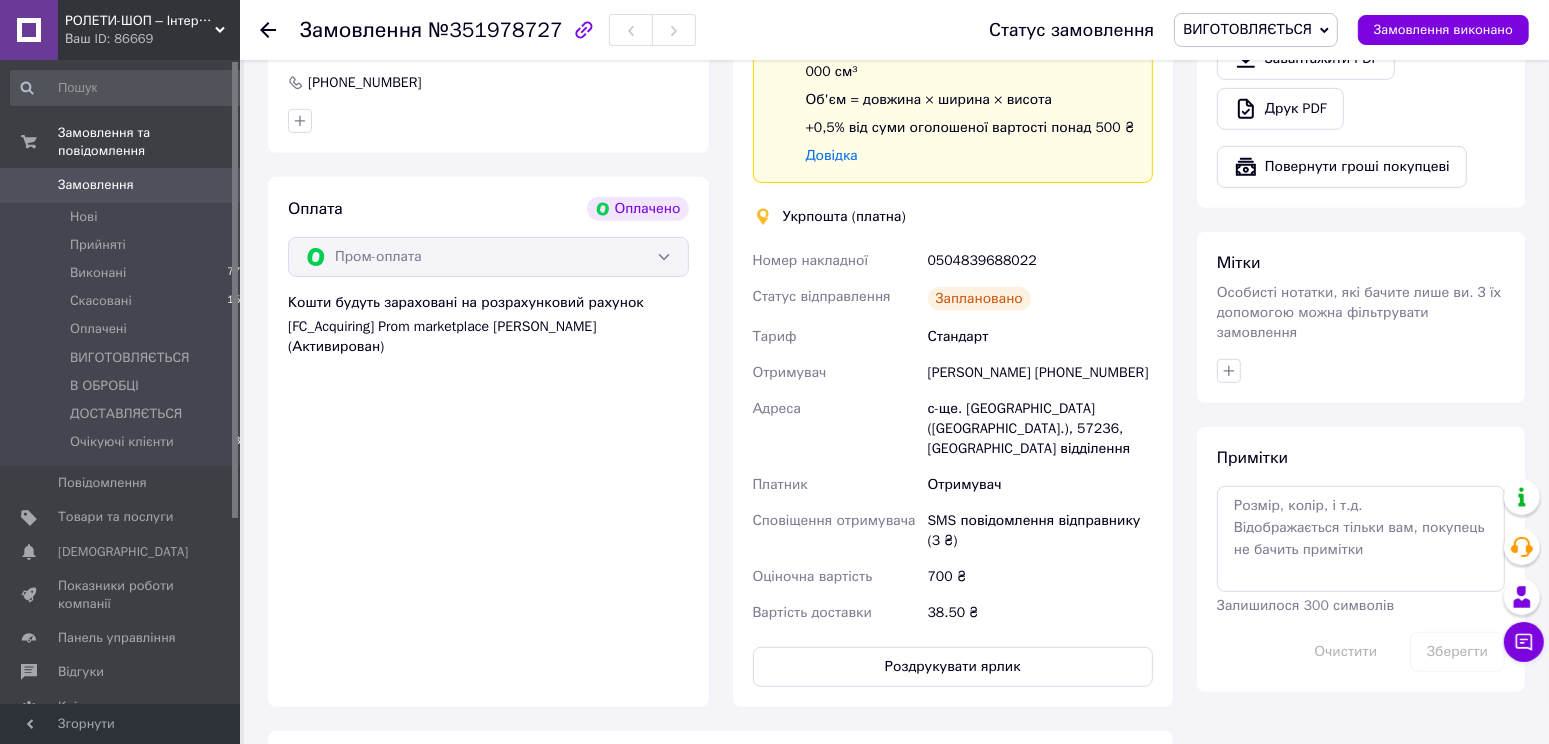 click on "Замовлення" at bounding box center (121, 185) 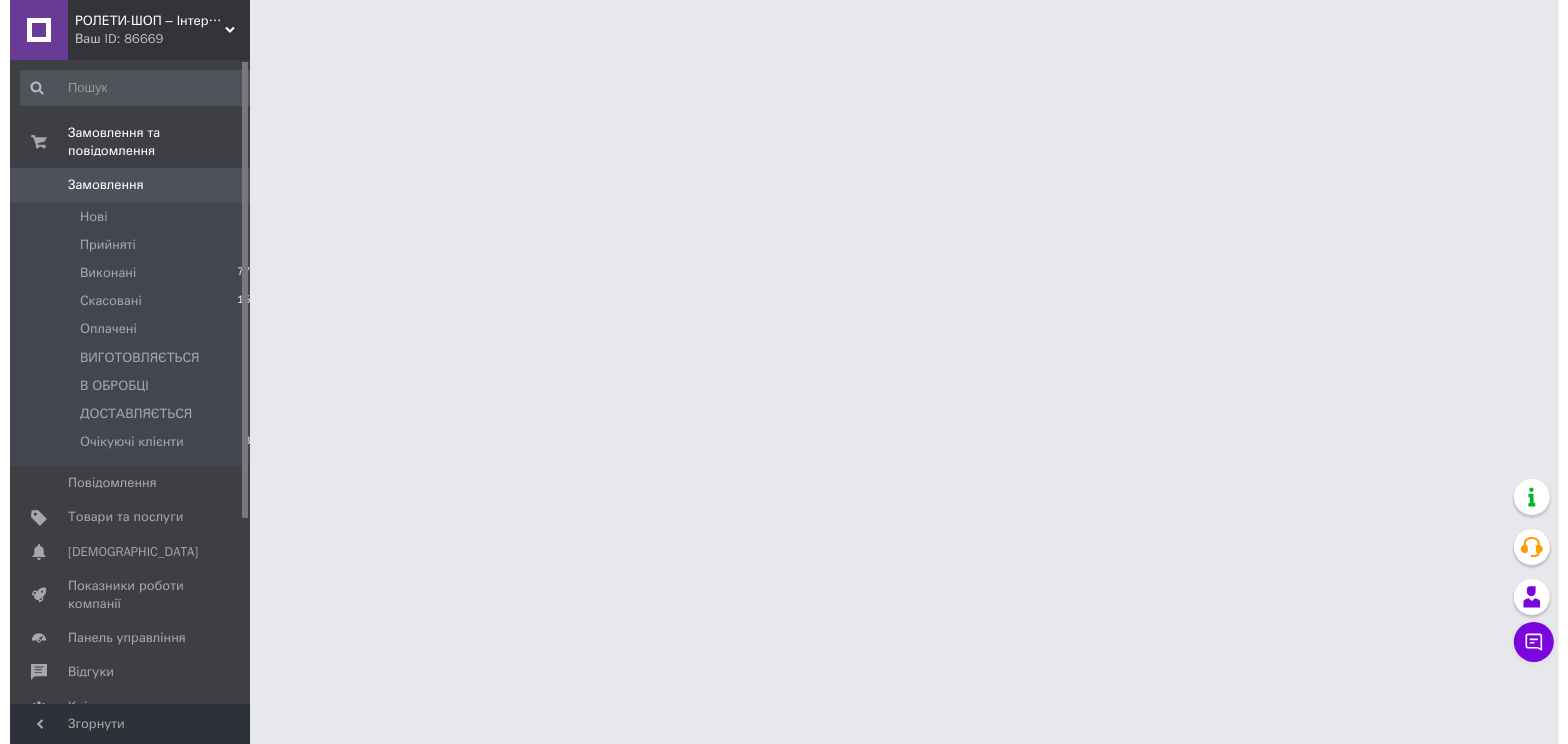 scroll, scrollTop: 0, scrollLeft: 0, axis: both 